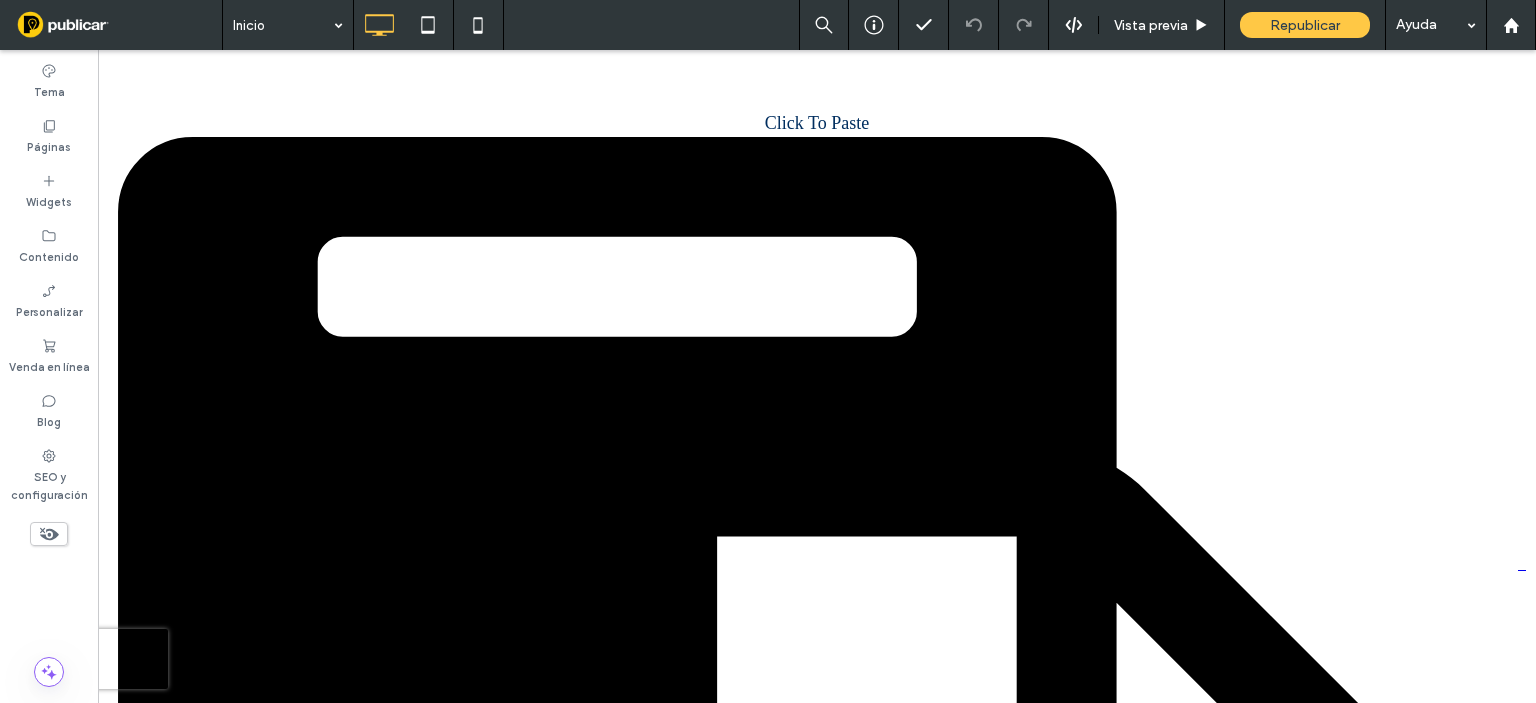 scroll, scrollTop: 368, scrollLeft: 0, axis: vertical 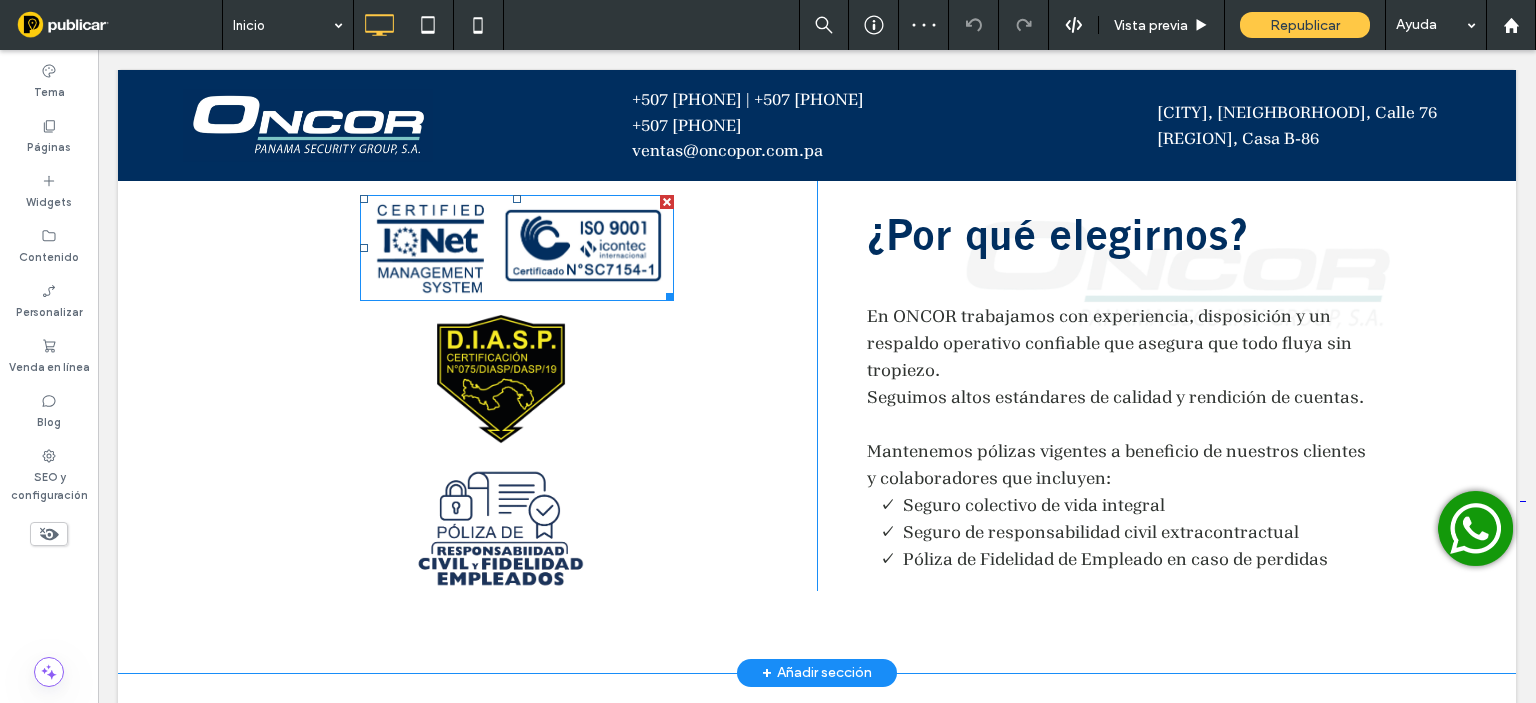click at bounding box center [517, 248] 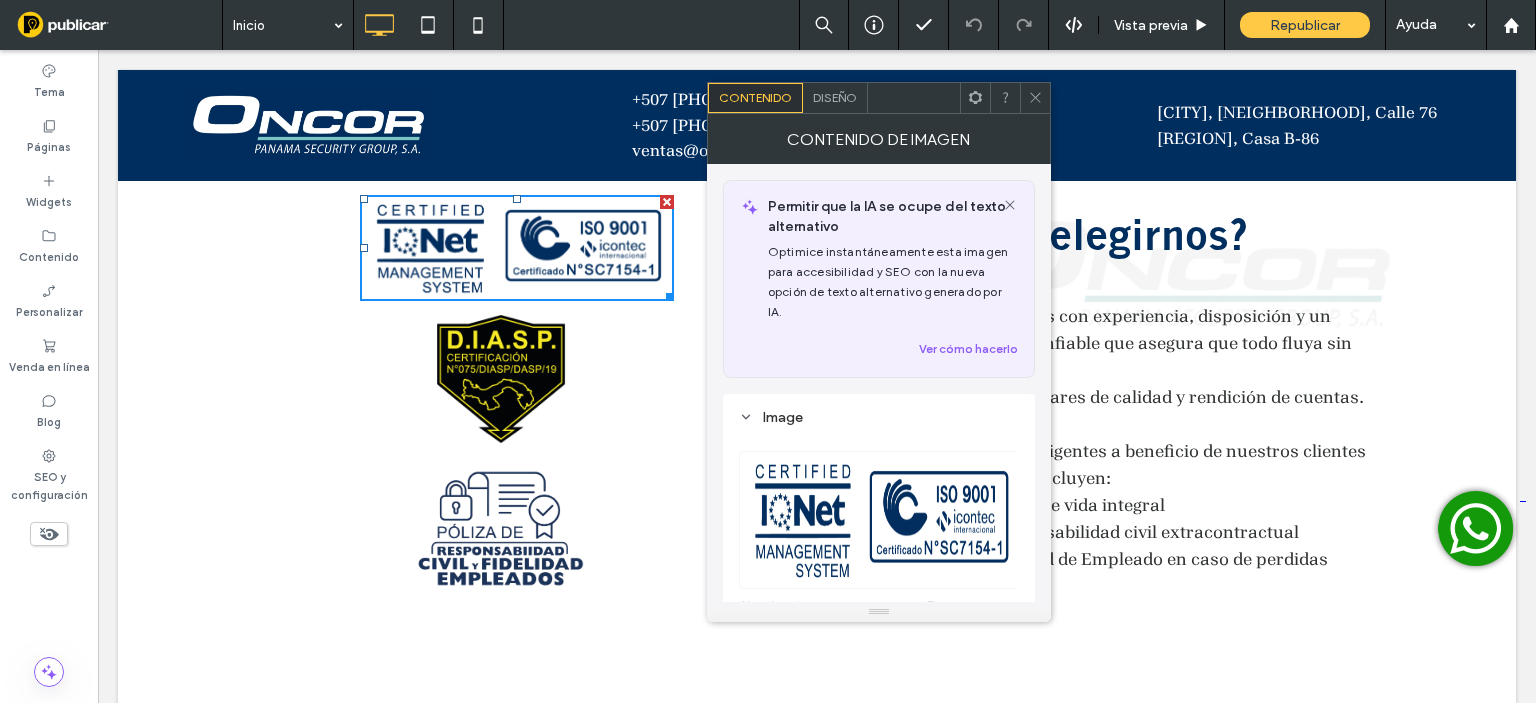 click on "**********" at bounding box center [879, 703] 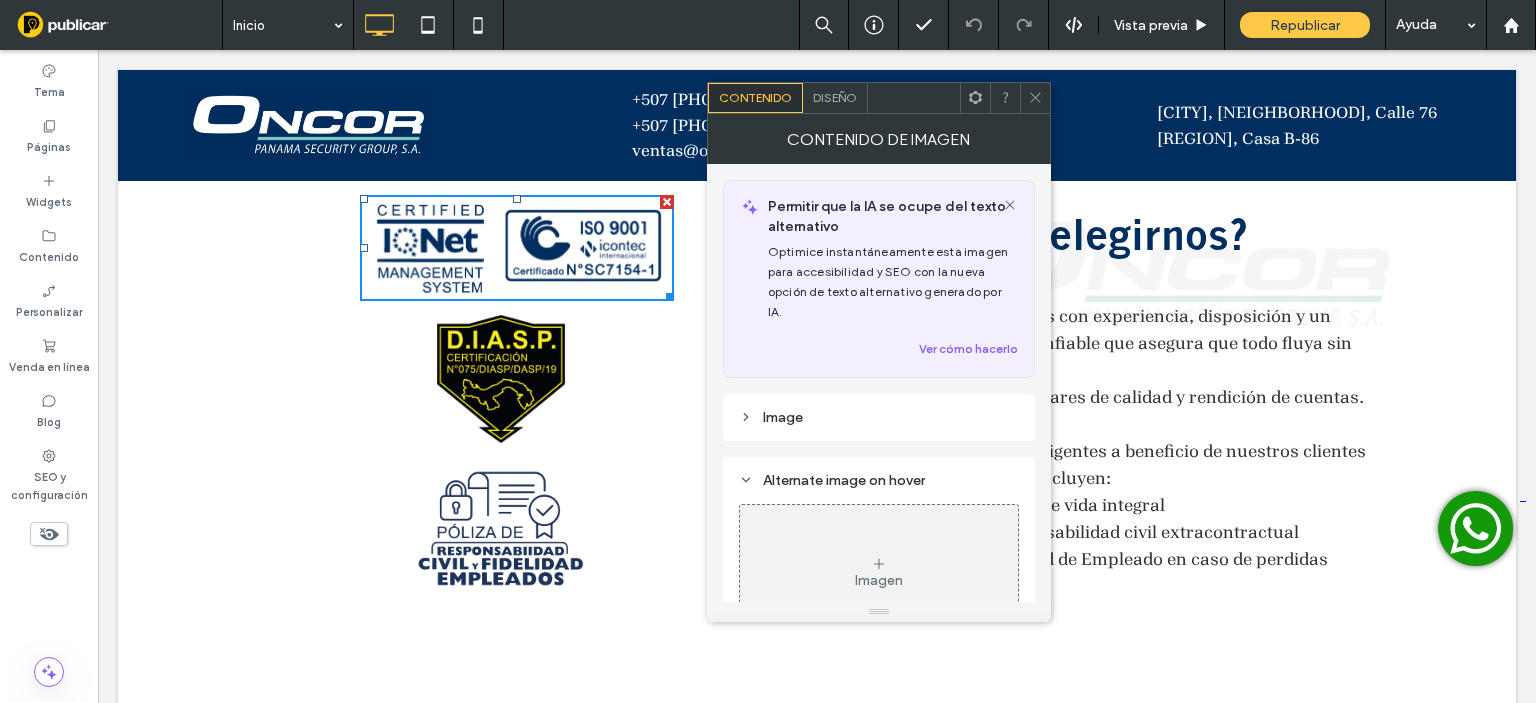 click on "Imagen" at bounding box center (879, 573) 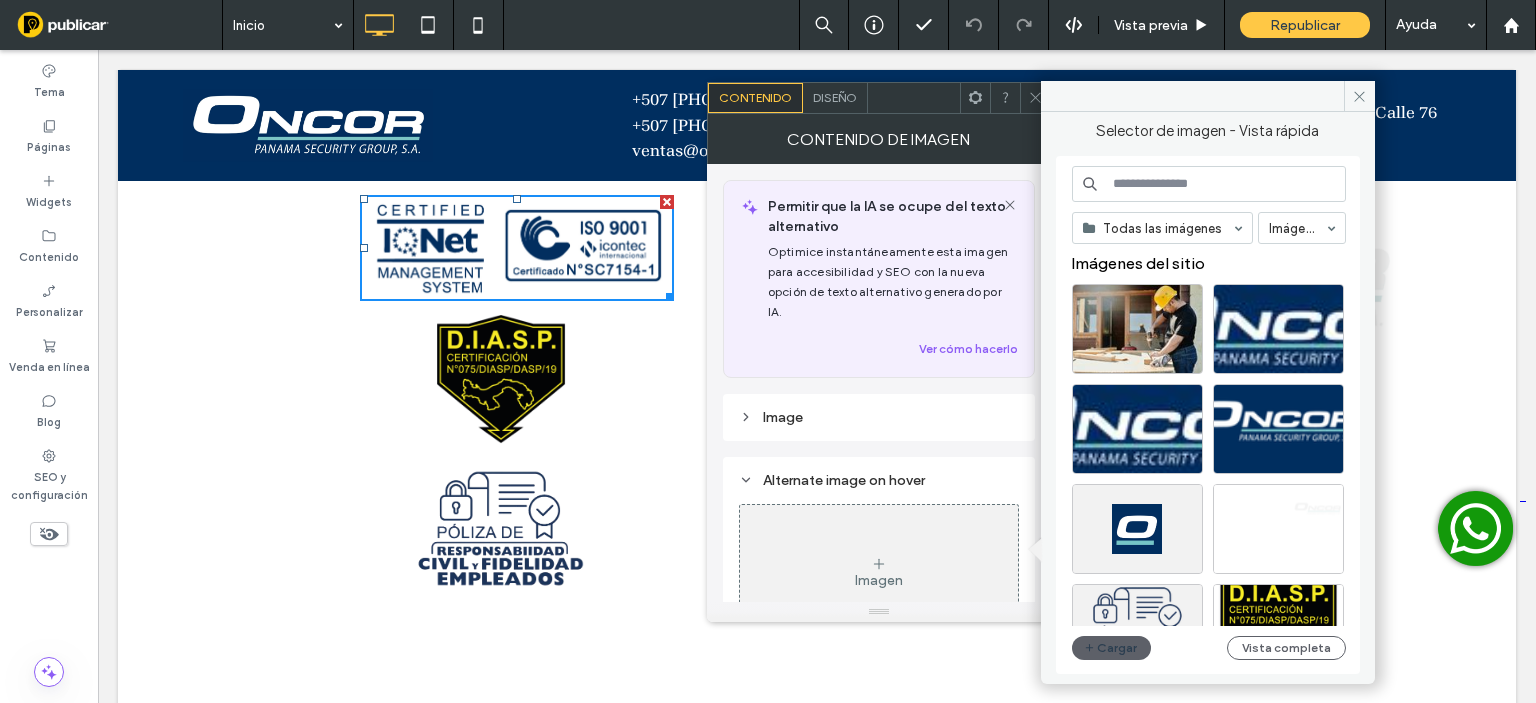click at bounding box center (517, 248) 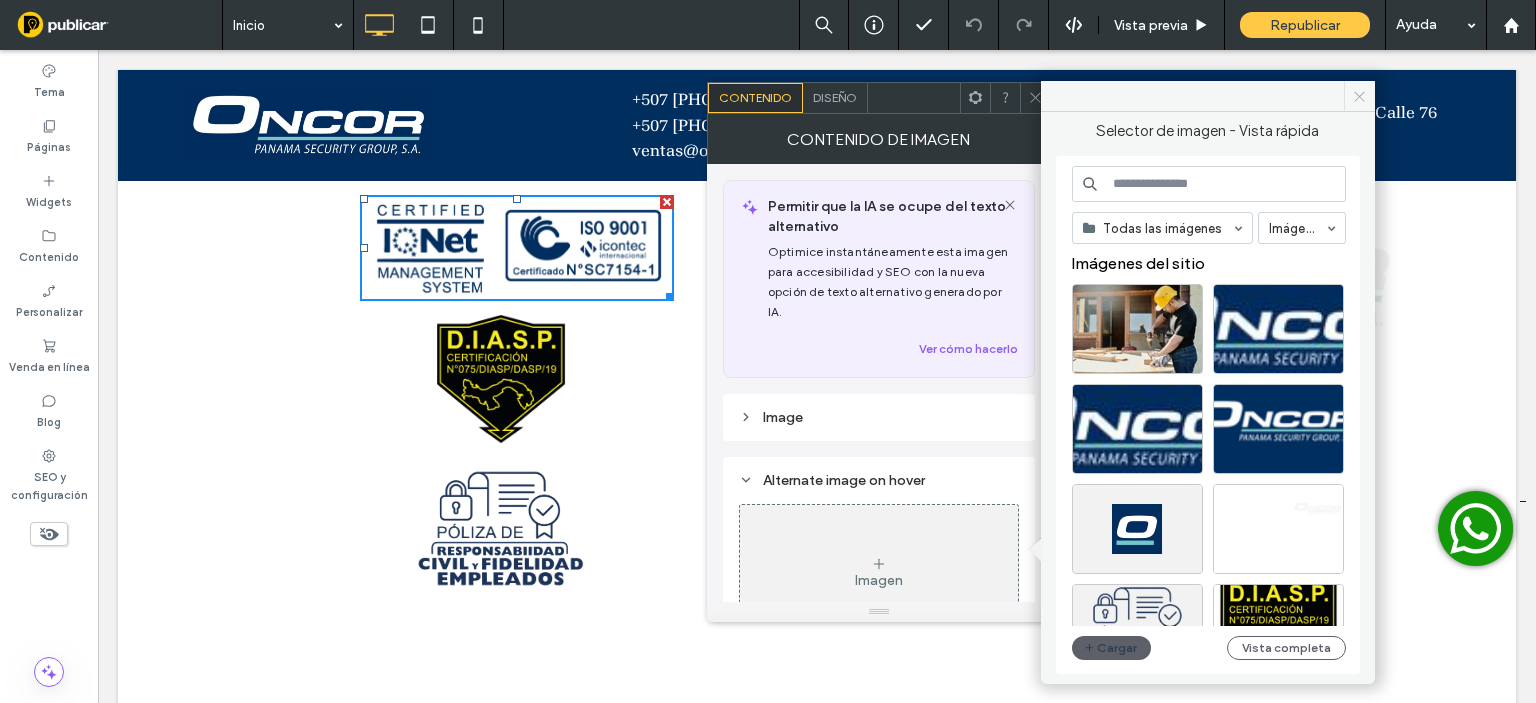 drag, startPoint x: 1362, startPoint y: 84, endPoint x: 1258, endPoint y: 55, distance: 107.96759 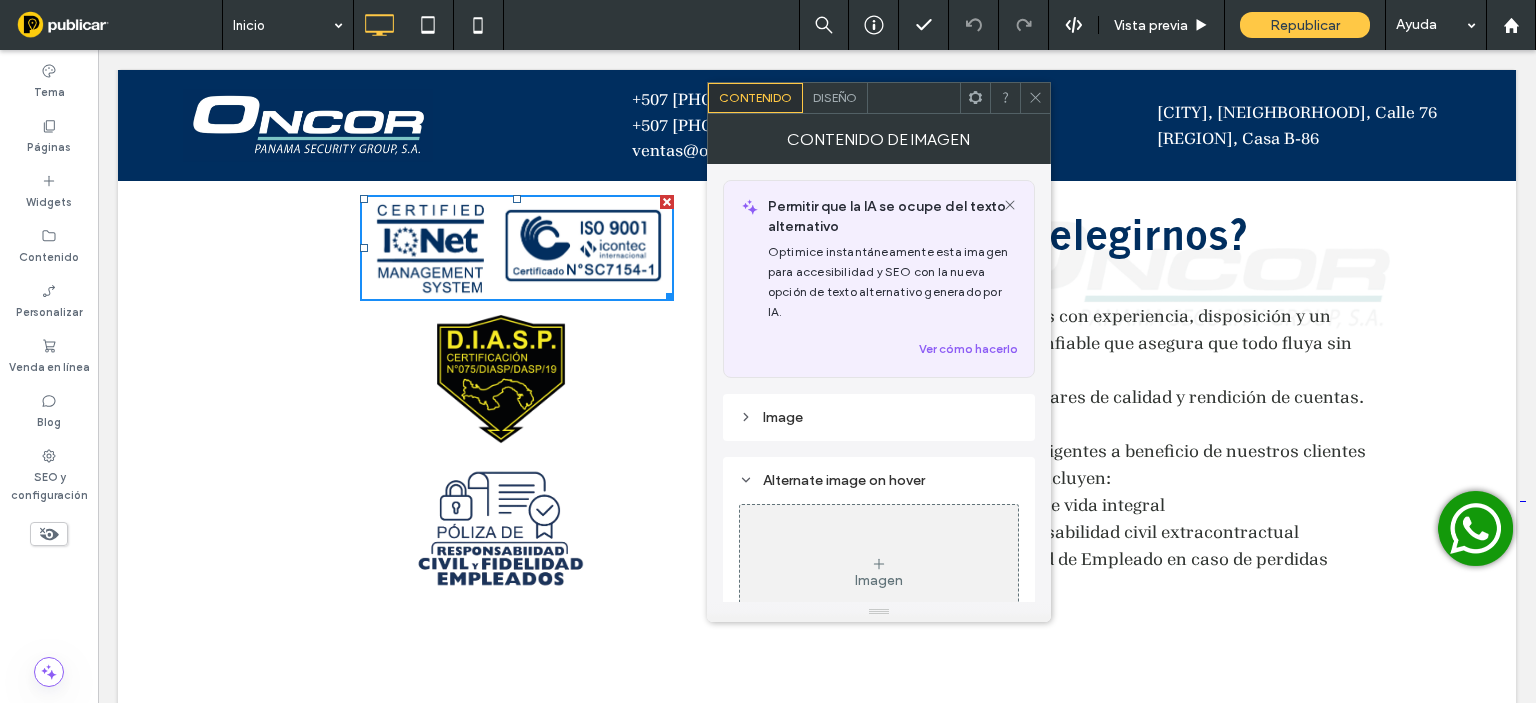 click 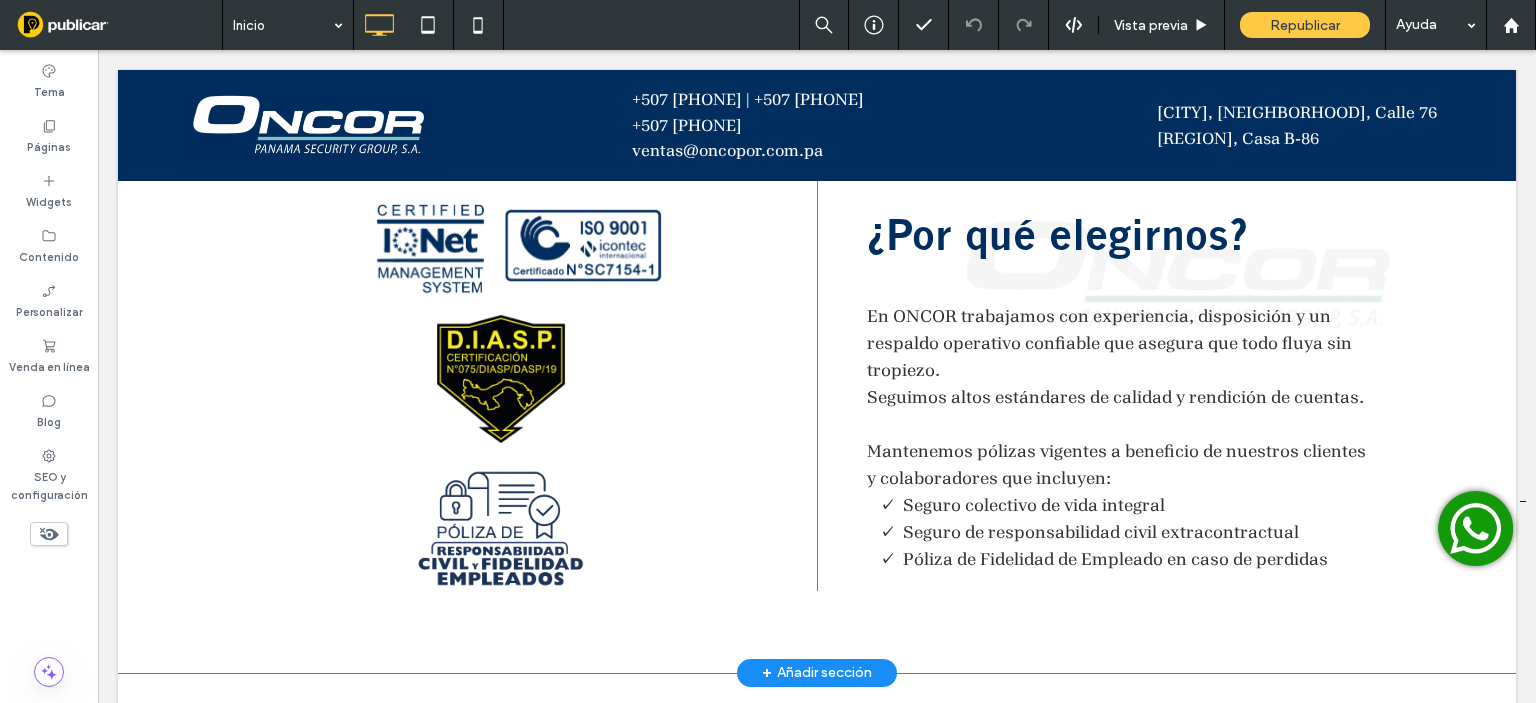 click on "Click To Paste" at bounding box center [517, 381] 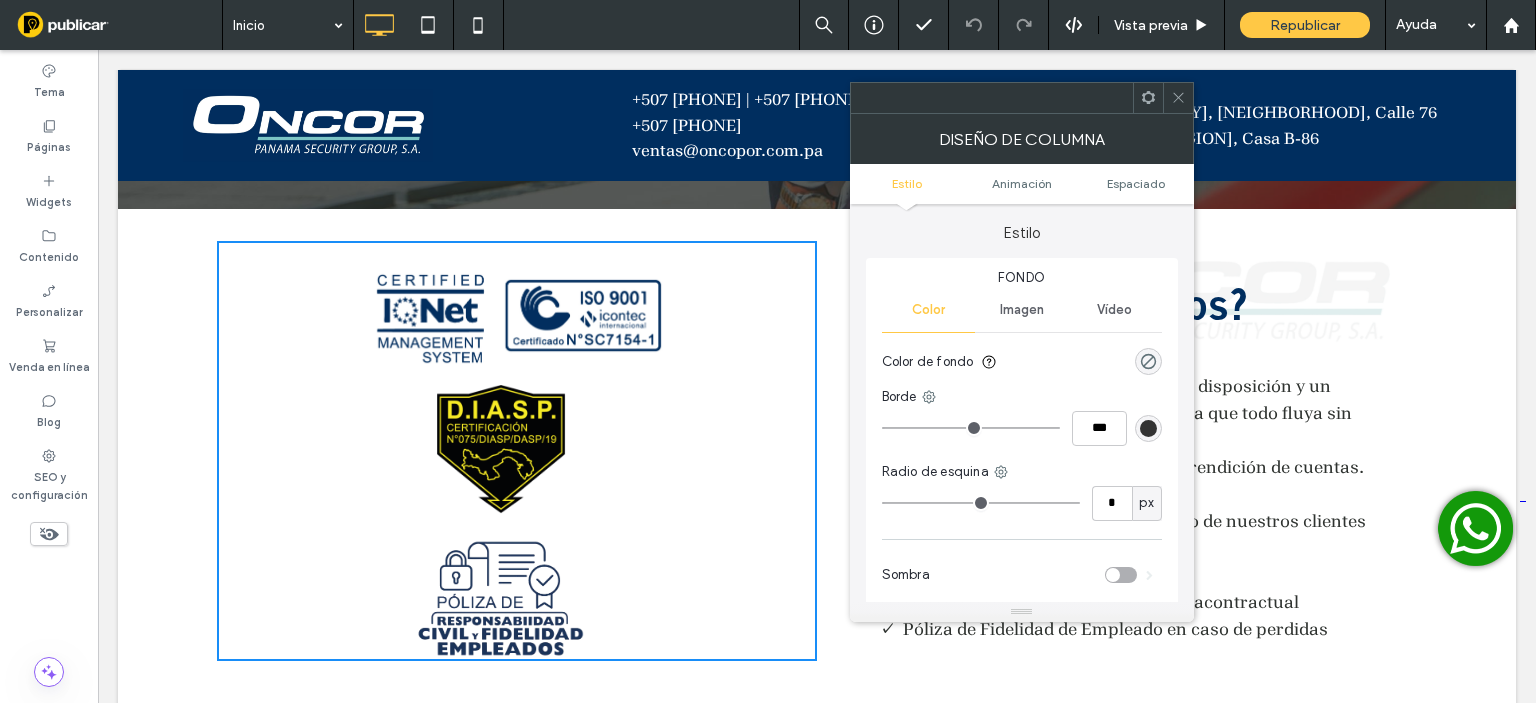 scroll, scrollTop: 700, scrollLeft: 0, axis: vertical 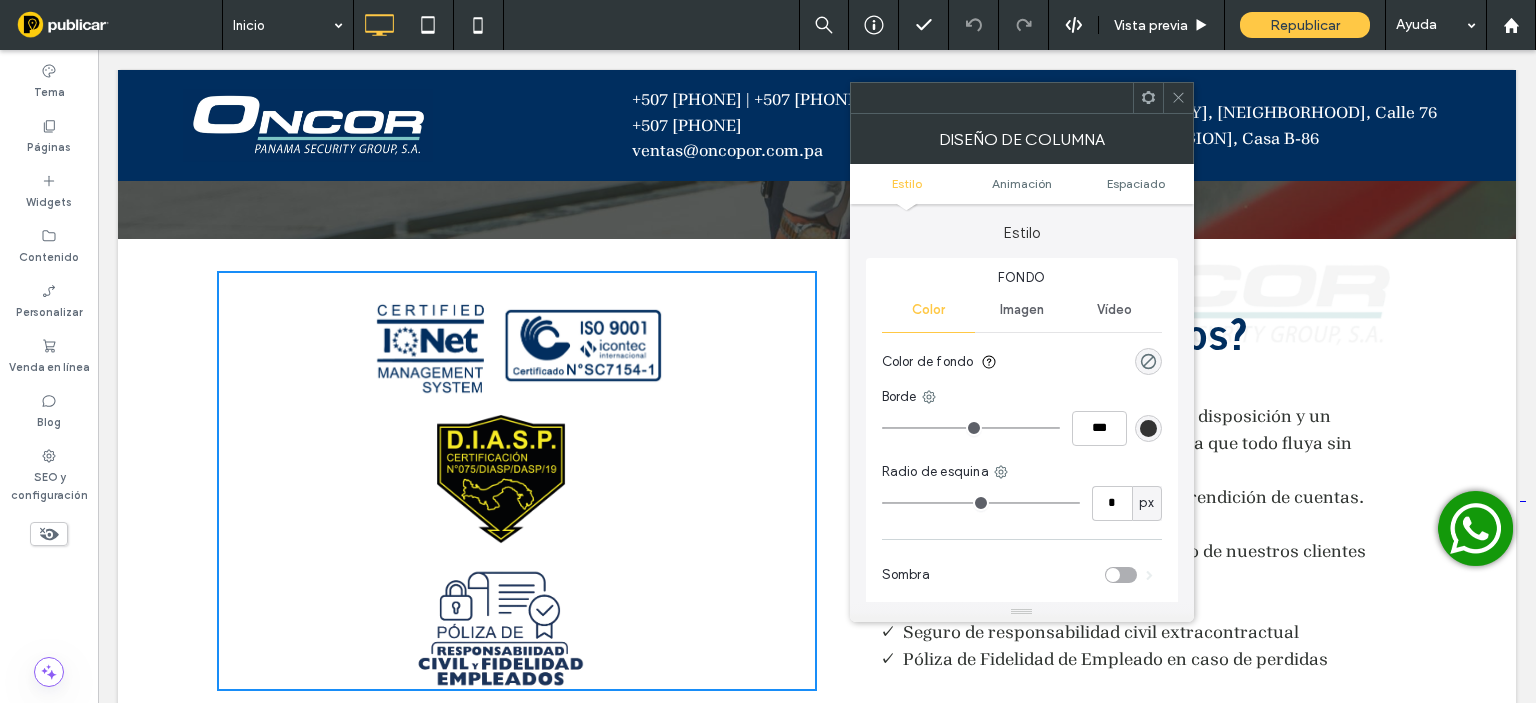click at bounding box center [517, 348] 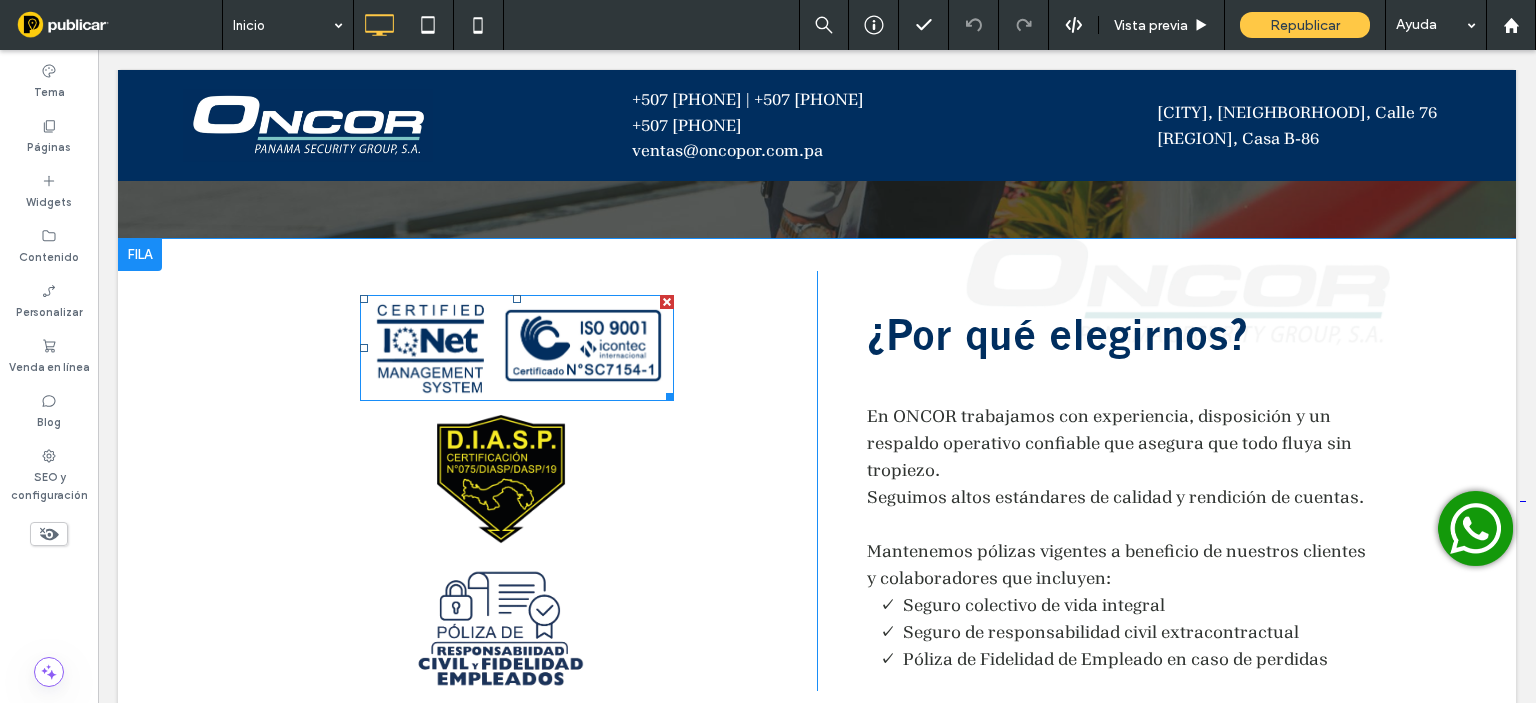 click at bounding box center (517, 348) 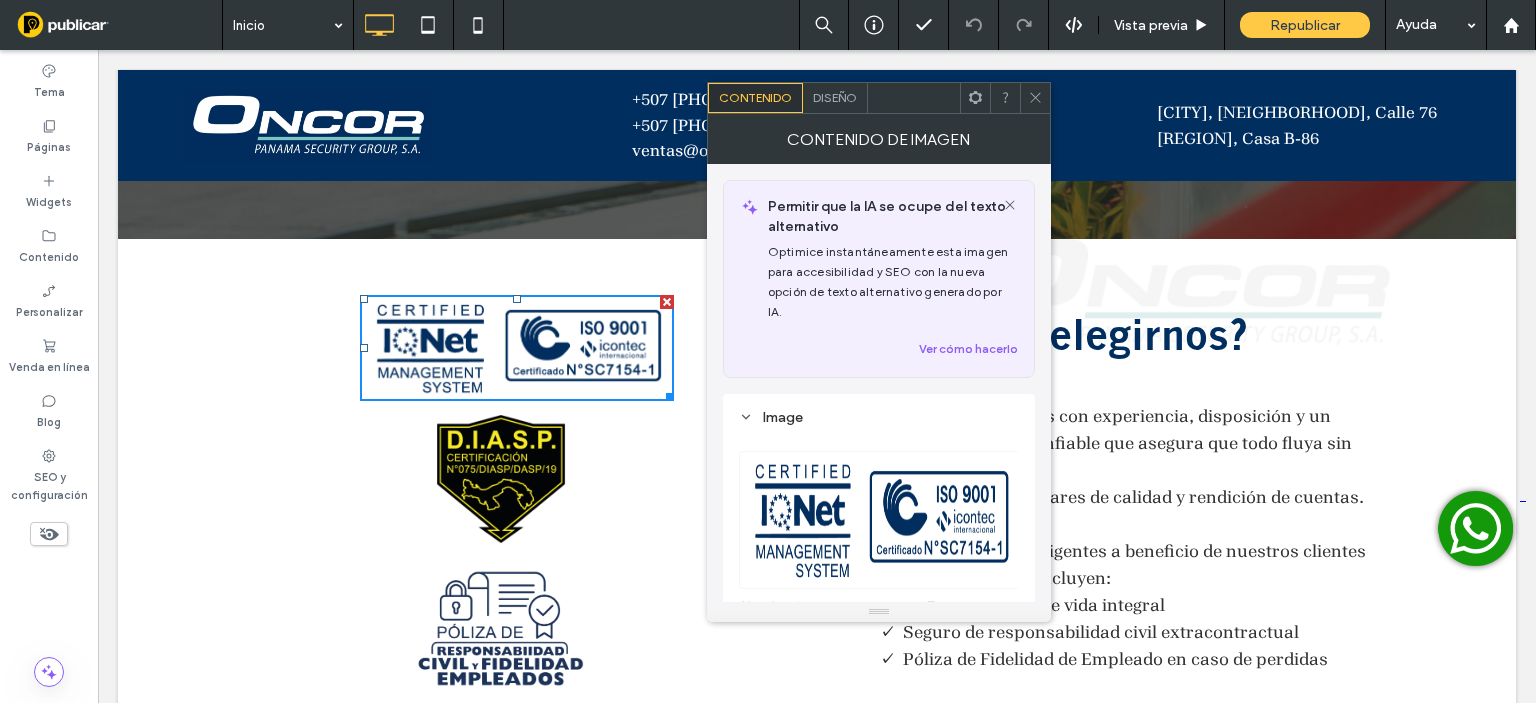 click at bounding box center [880, 520] 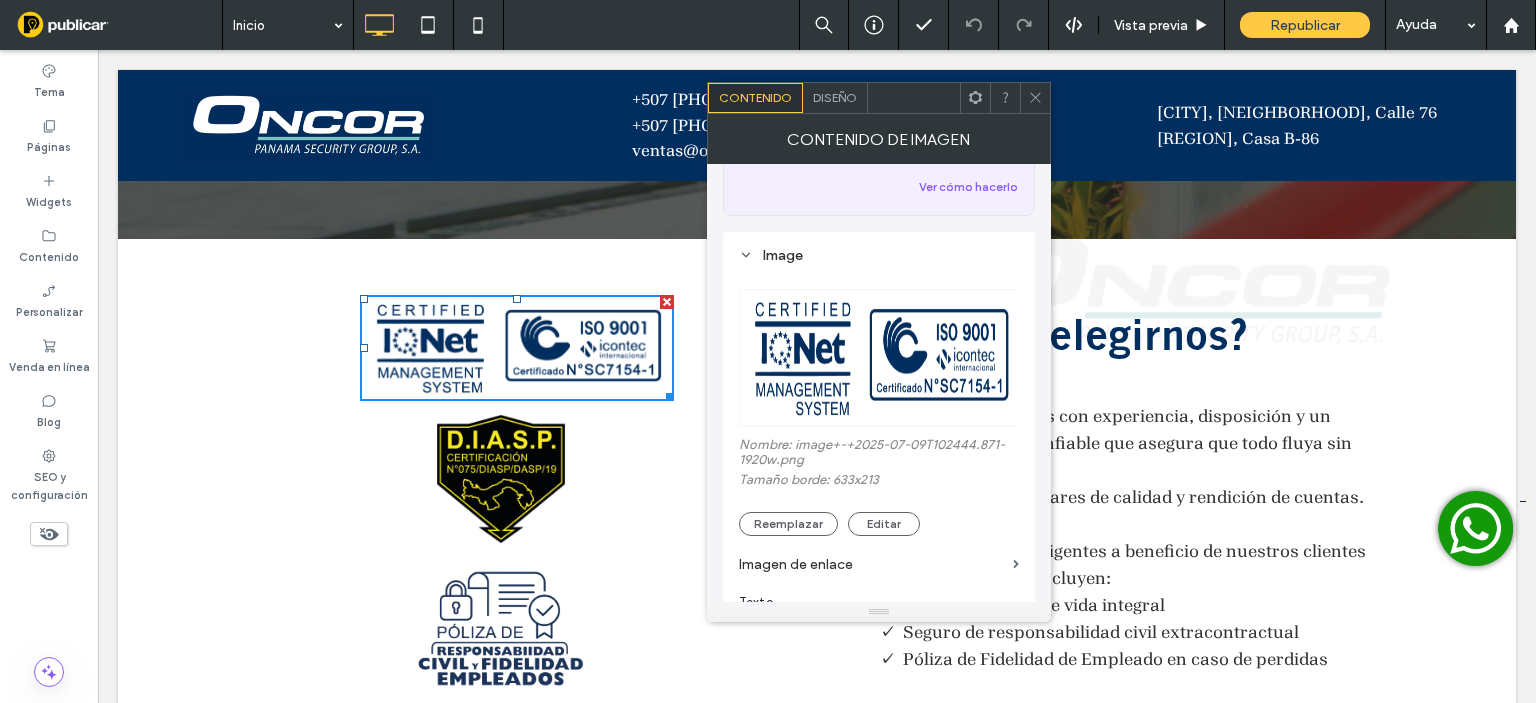scroll, scrollTop: 200, scrollLeft: 0, axis: vertical 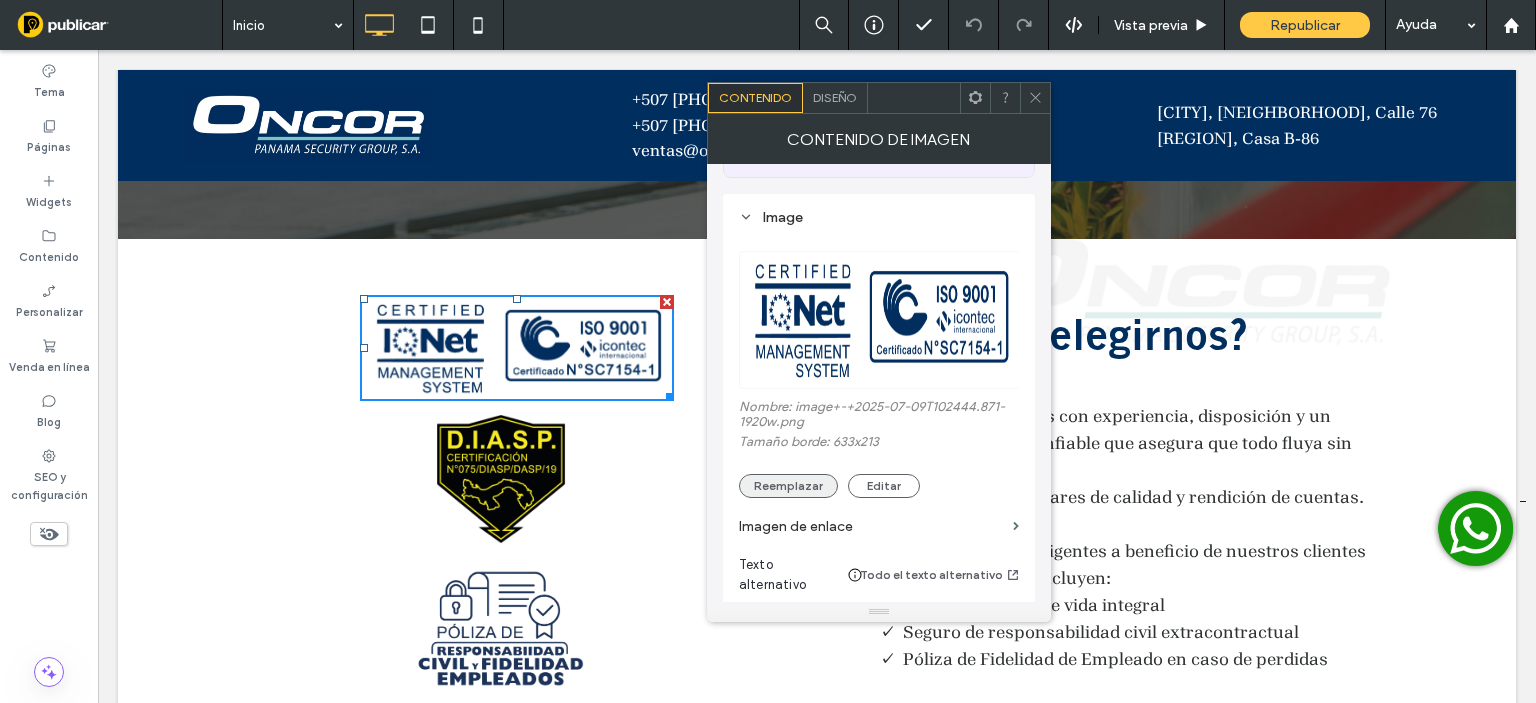 click on "Reemplazar" at bounding box center (788, 486) 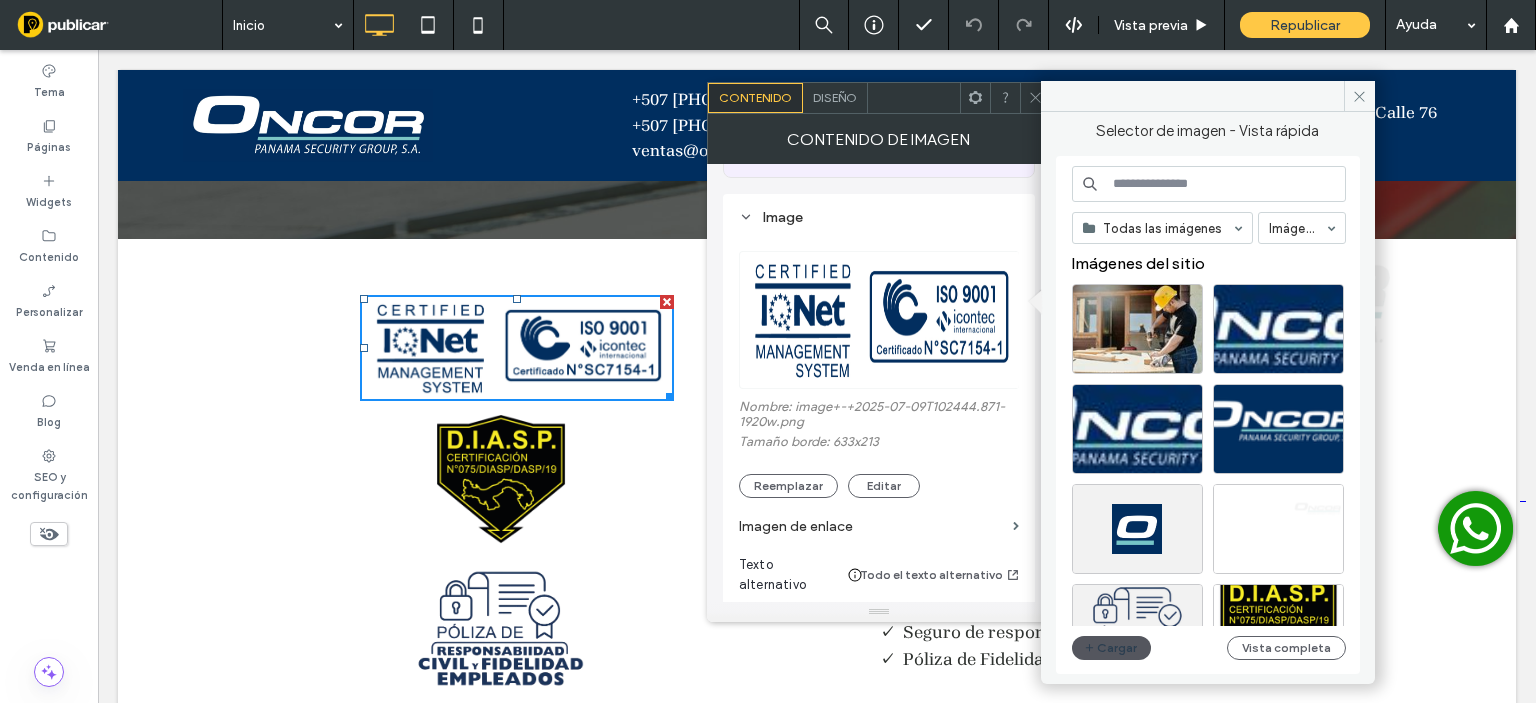 click on "Cargar" at bounding box center (1112, 648) 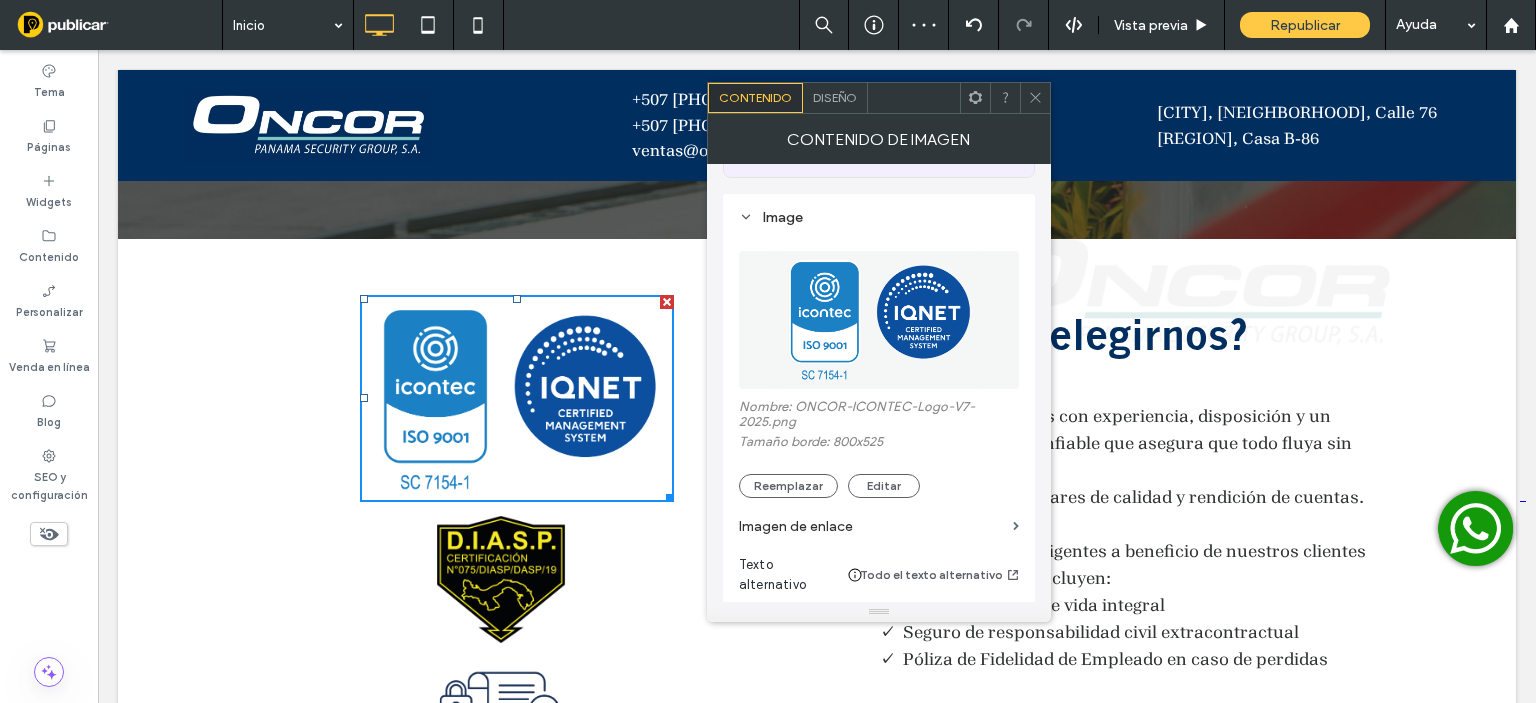 click on "En ONCOR trabajamos con experiencia, disposición y un respaldo operativo confiable que asegura que todo fluya sin tropiezo." at bounding box center [1109, 443] 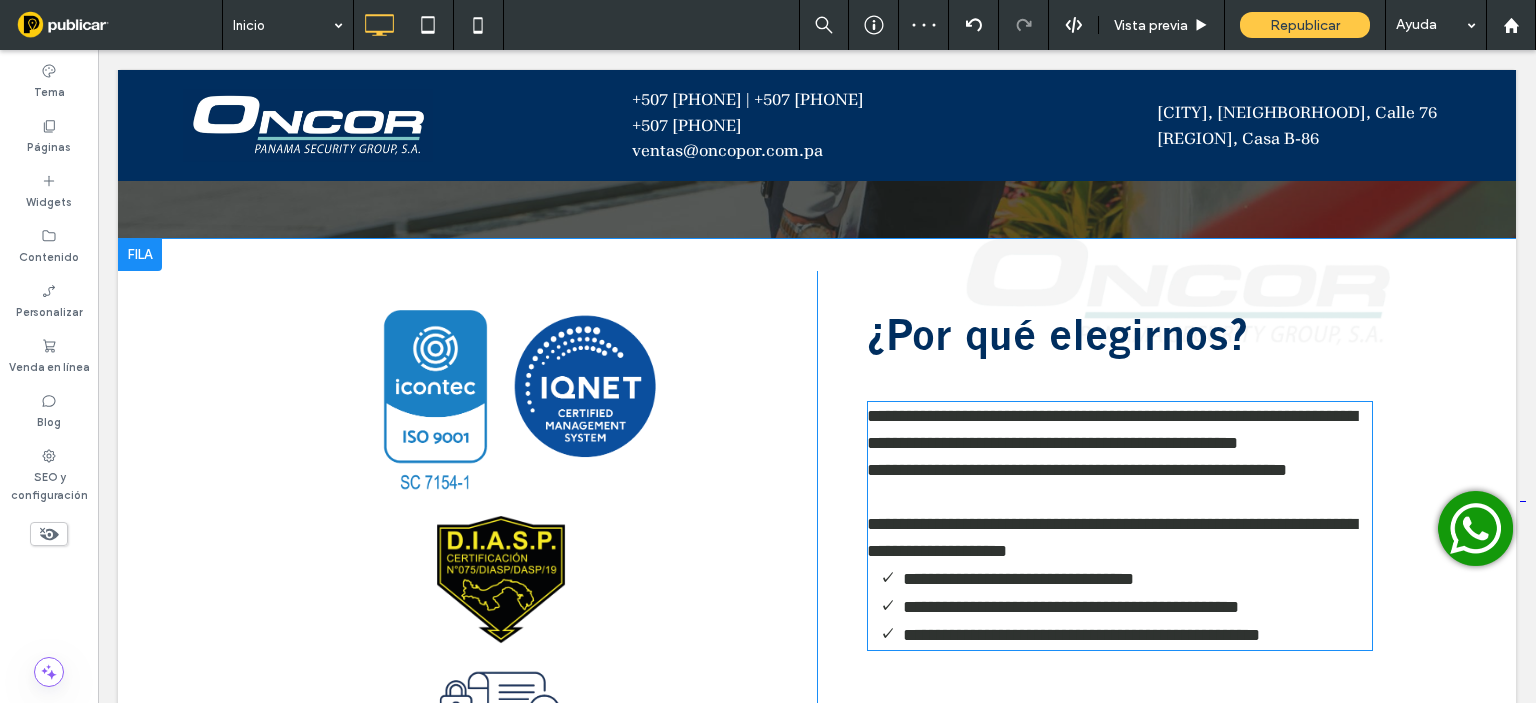 type on "**********" 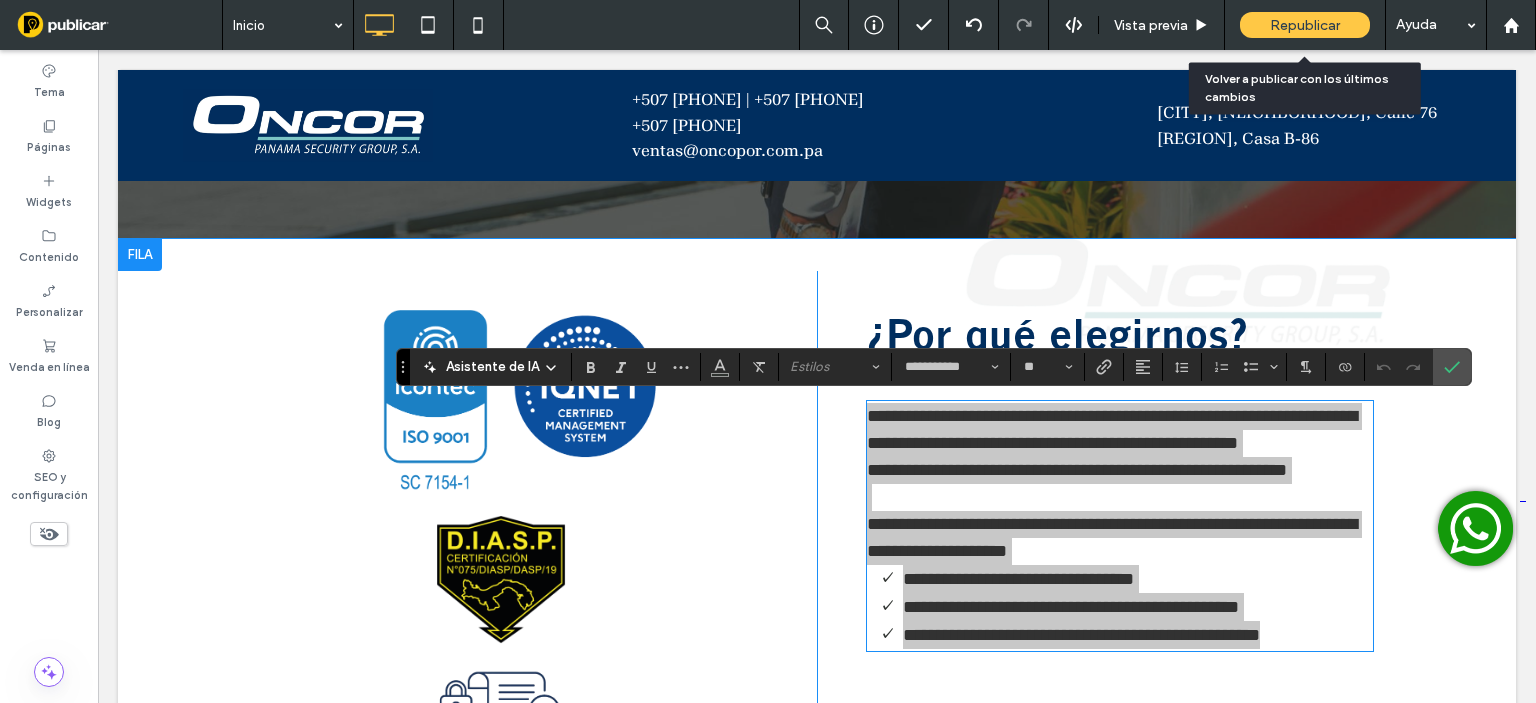 click on "Republicar" at bounding box center [1305, 25] 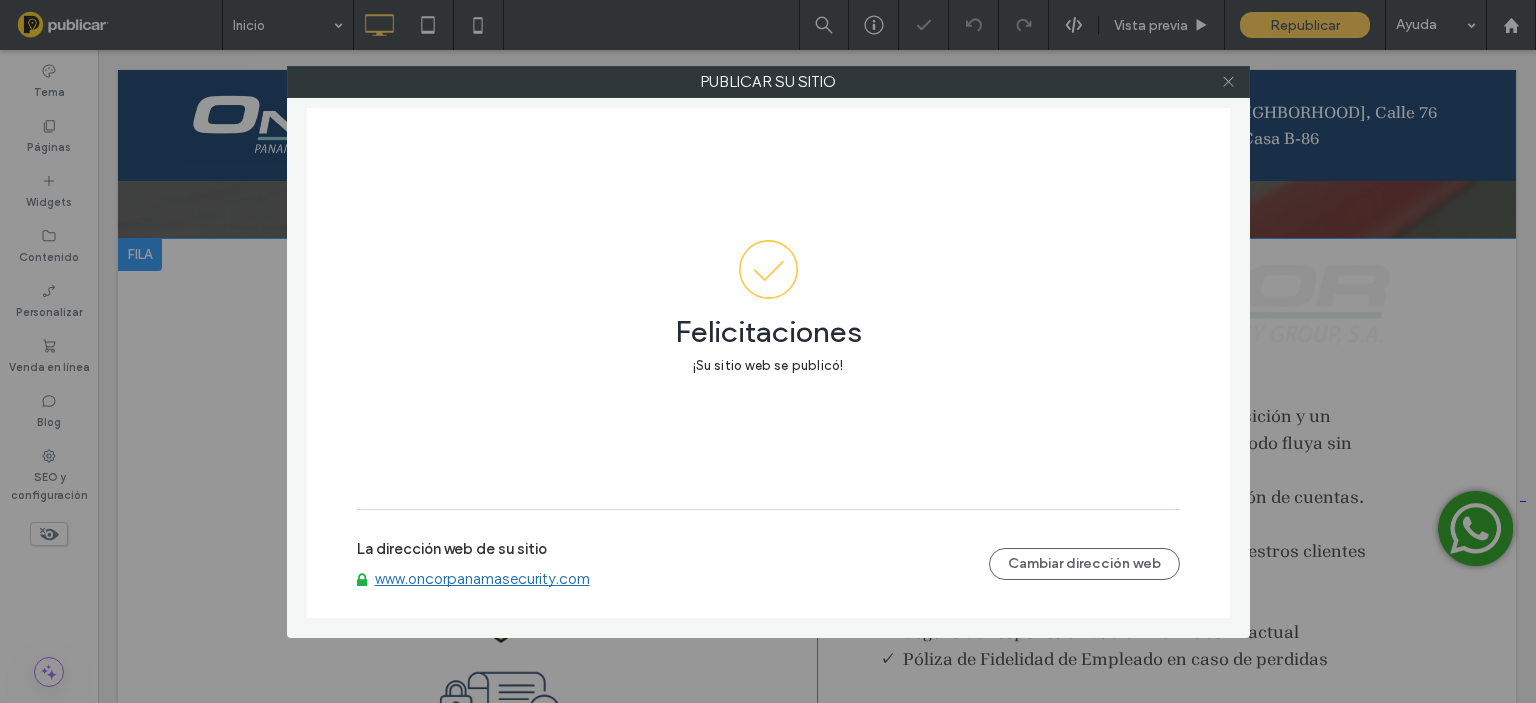 click 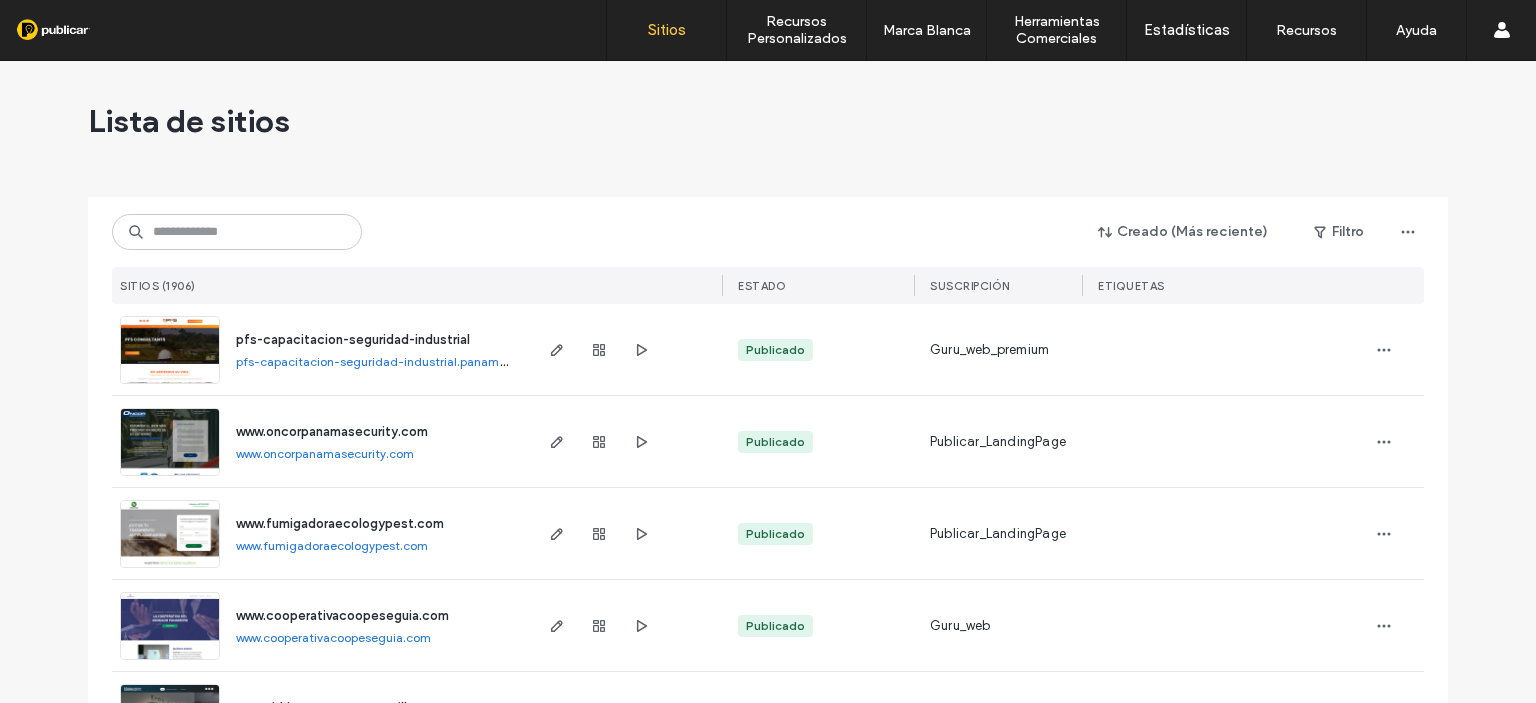 scroll, scrollTop: 0, scrollLeft: 0, axis: both 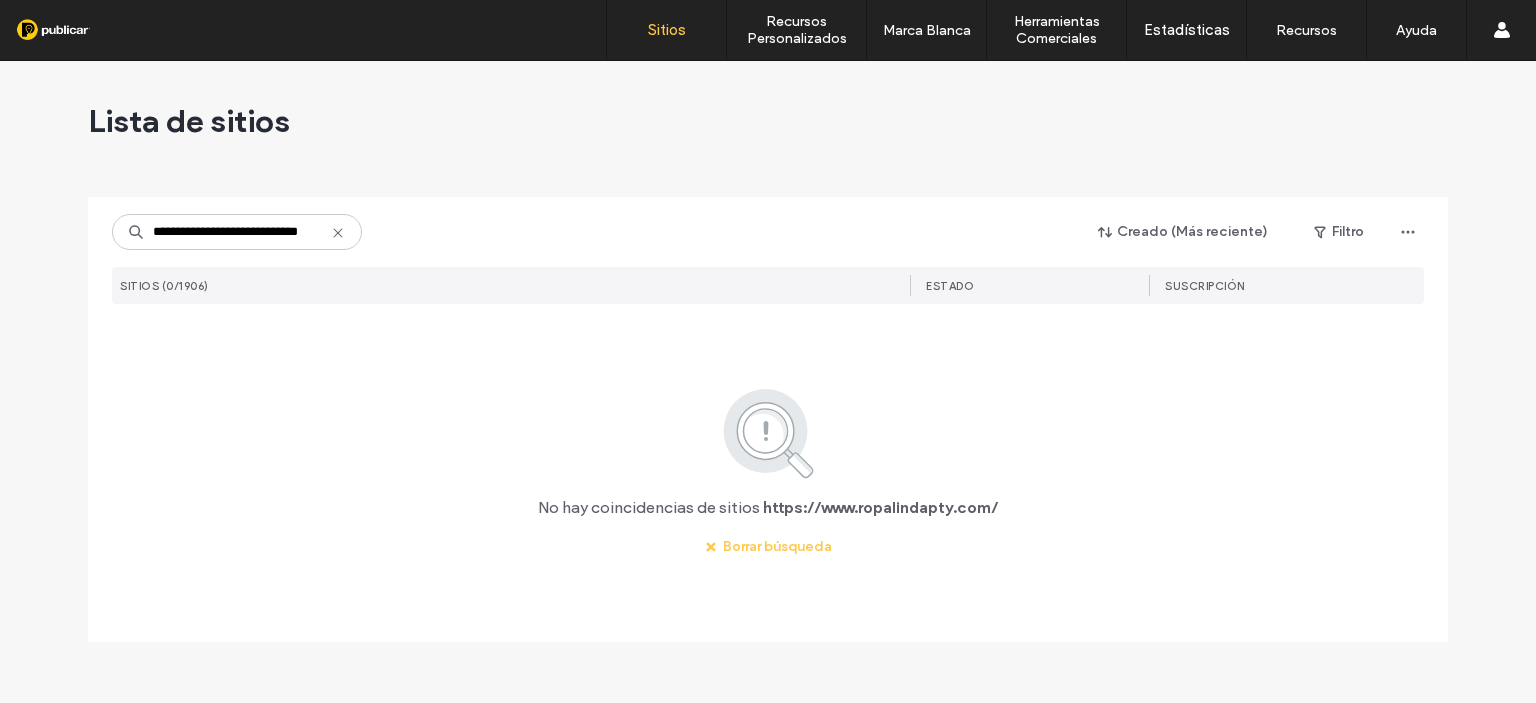click on "**********" at bounding box center [237, 232] 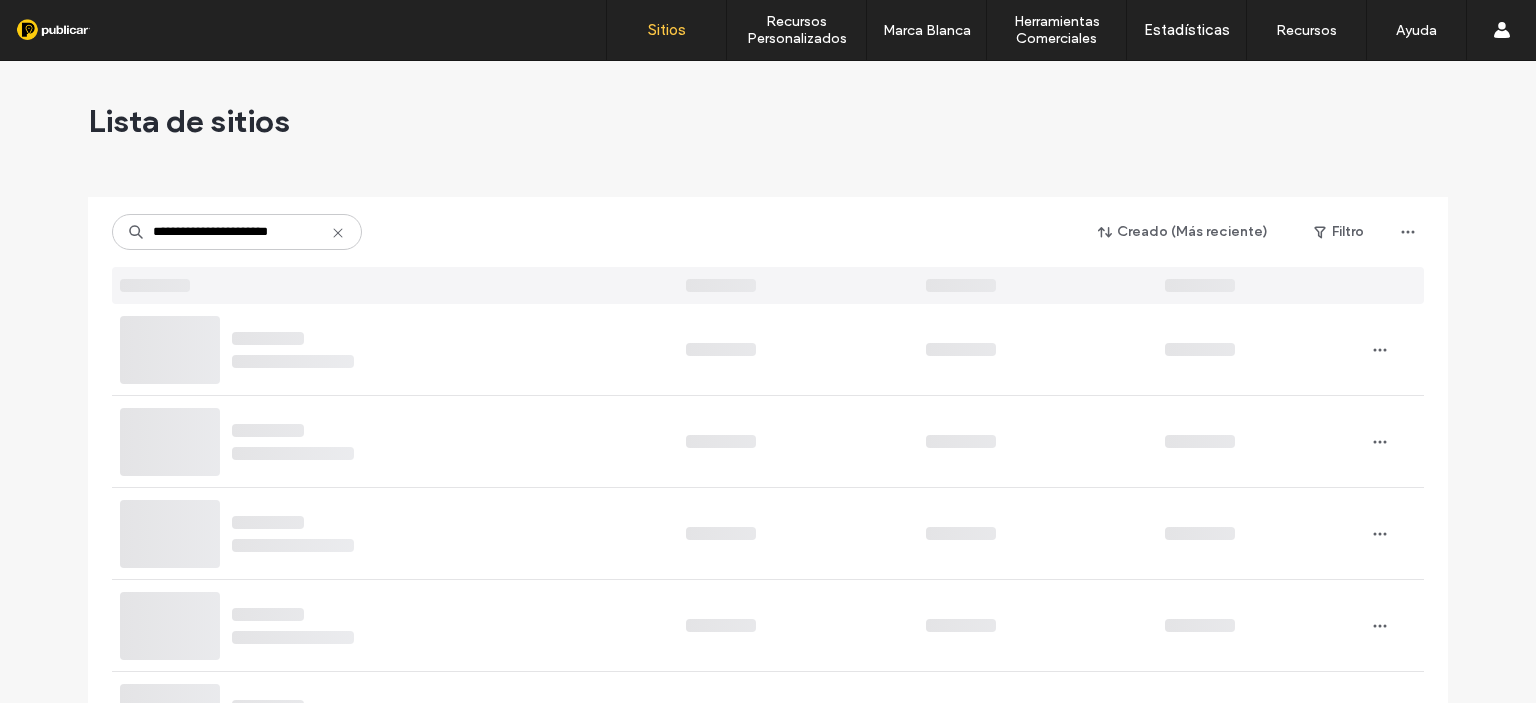 scroll, scrollTop: 0, scrollLeft: 0, axis: both 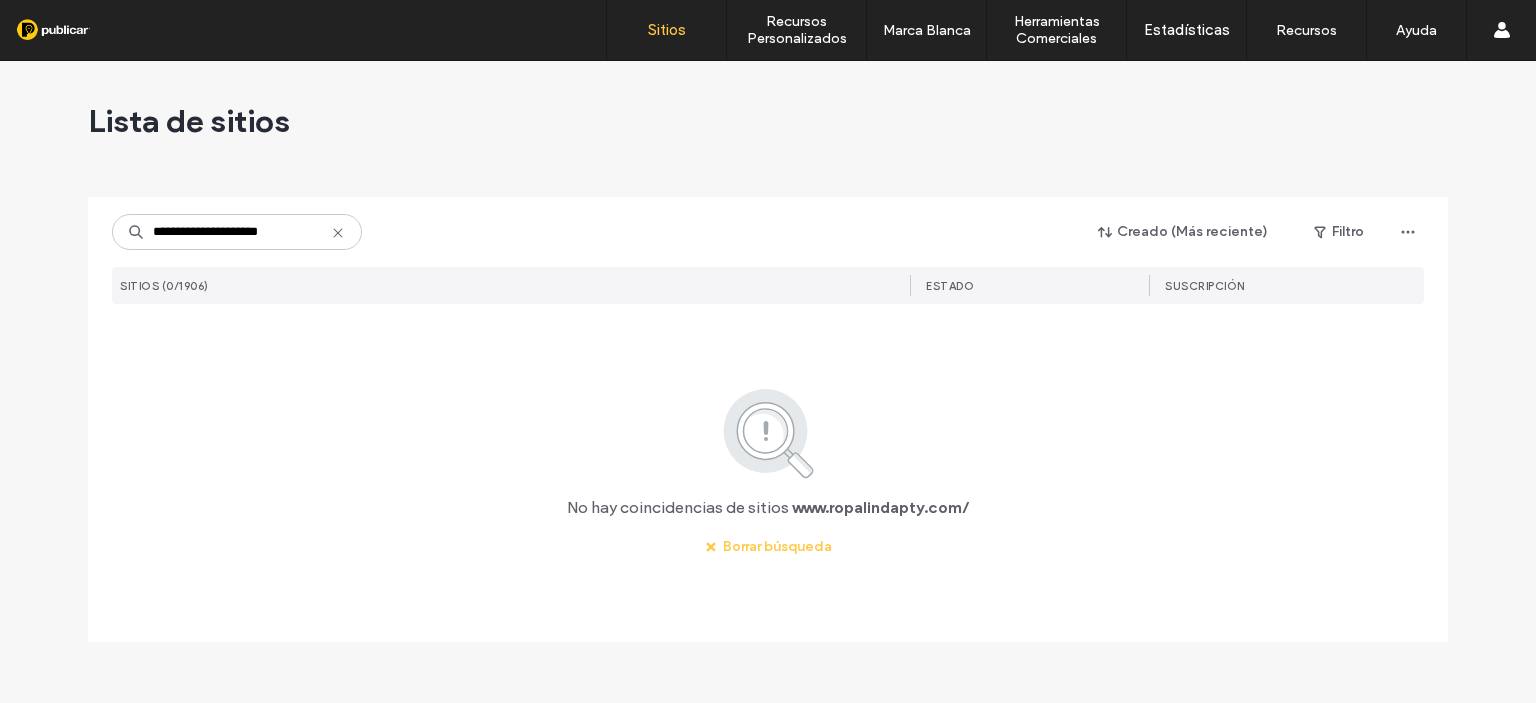 click on "**********" at bounding box center [237, 232] 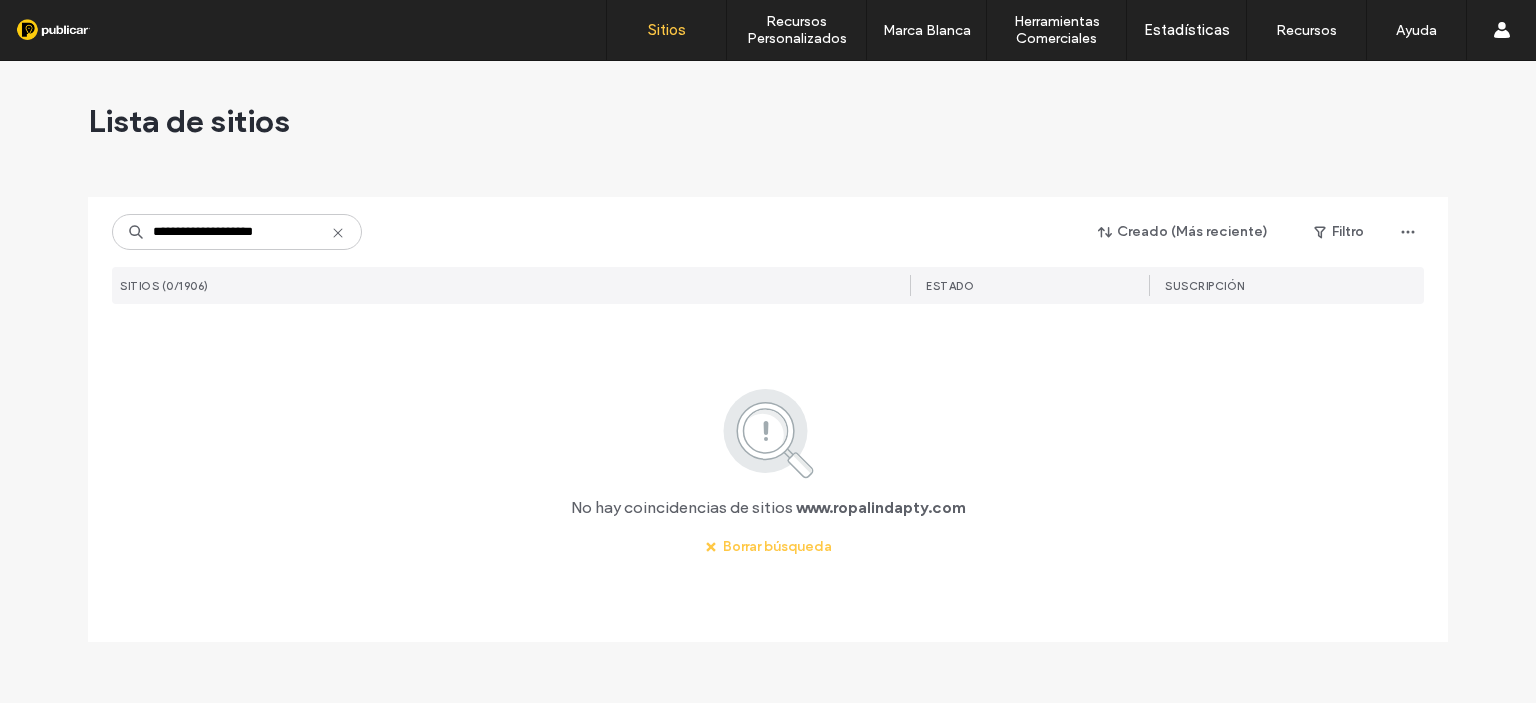 click on "**********" at bounding box center (237, 232) 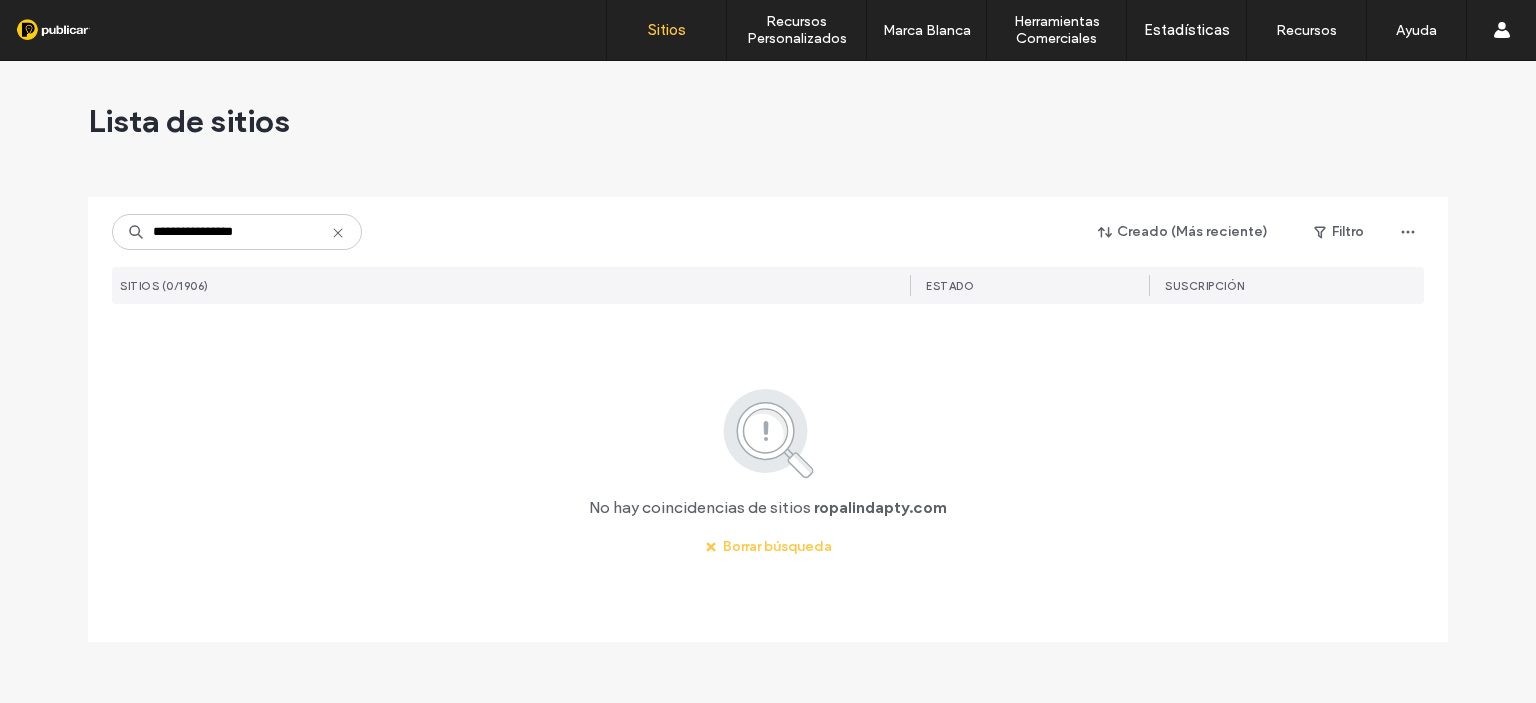 type on "**********" 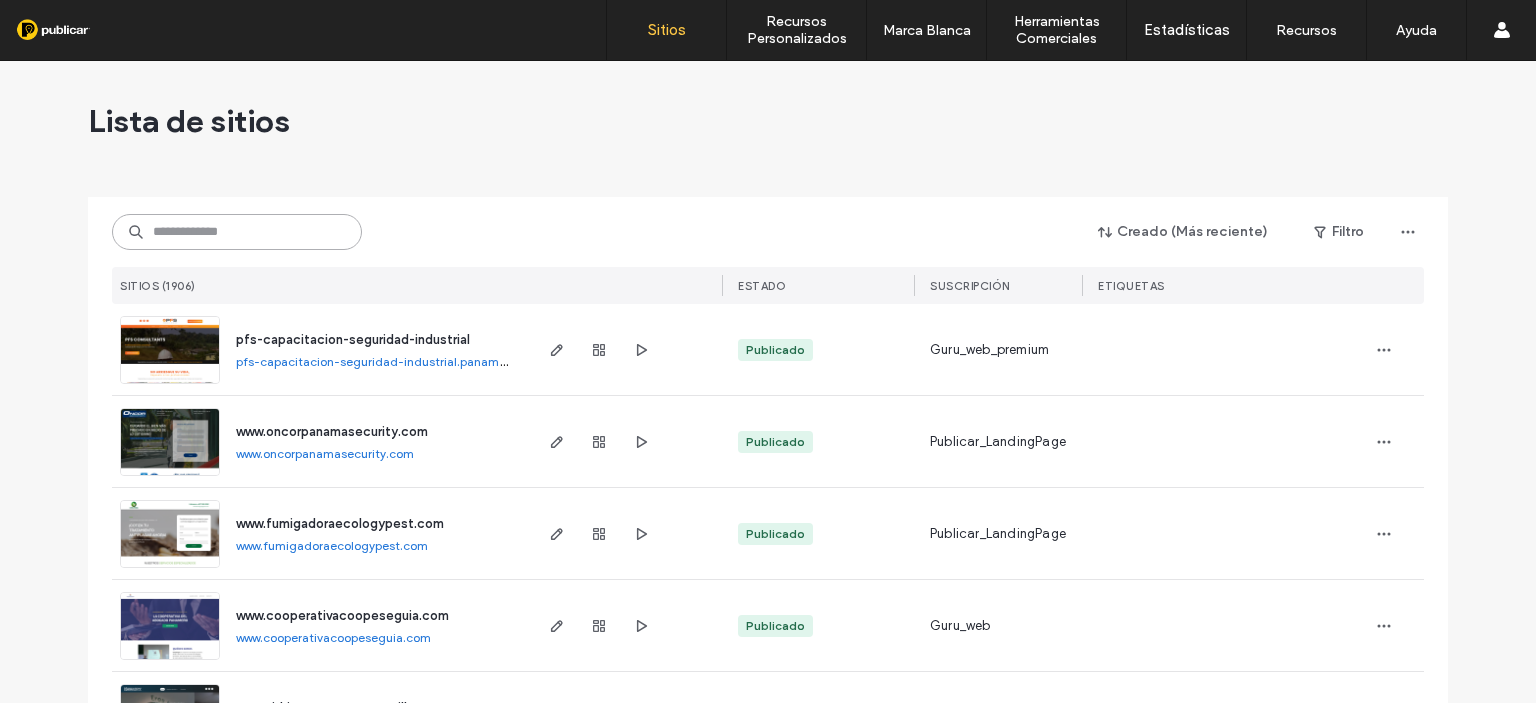 click at bounding box center (237, 232) 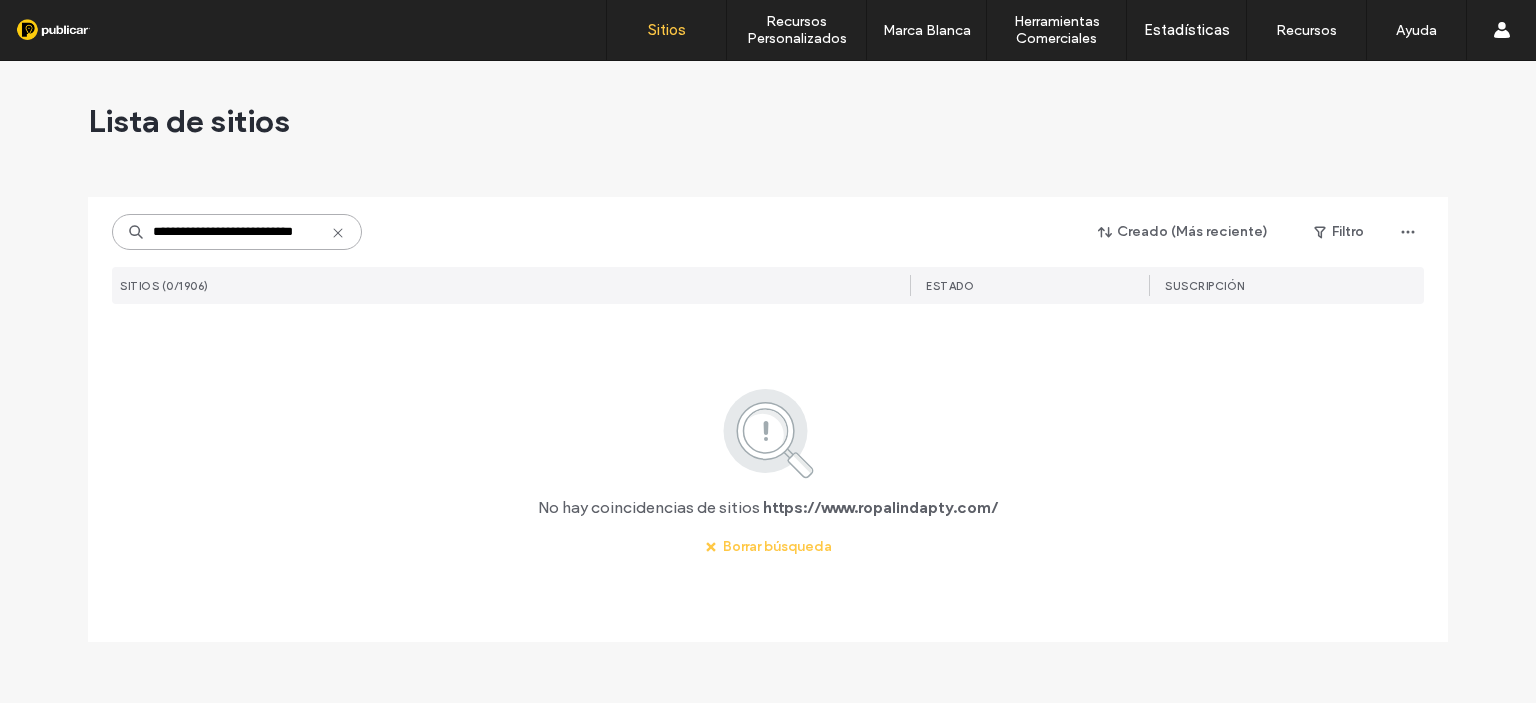 scroll, scrollTop: 0, scrollLeft: 20, axis: horizontal 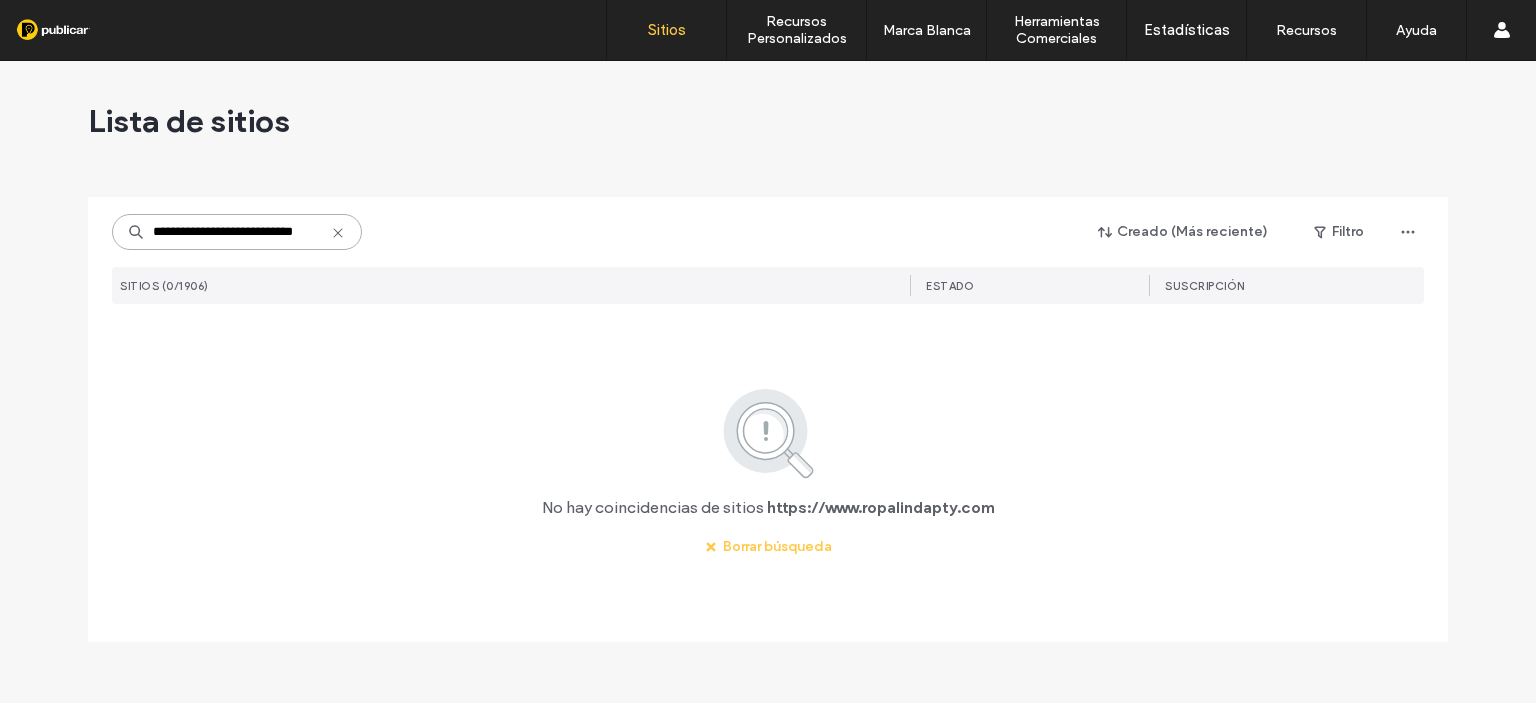 click on "**********" at bounding box center [237, 232] 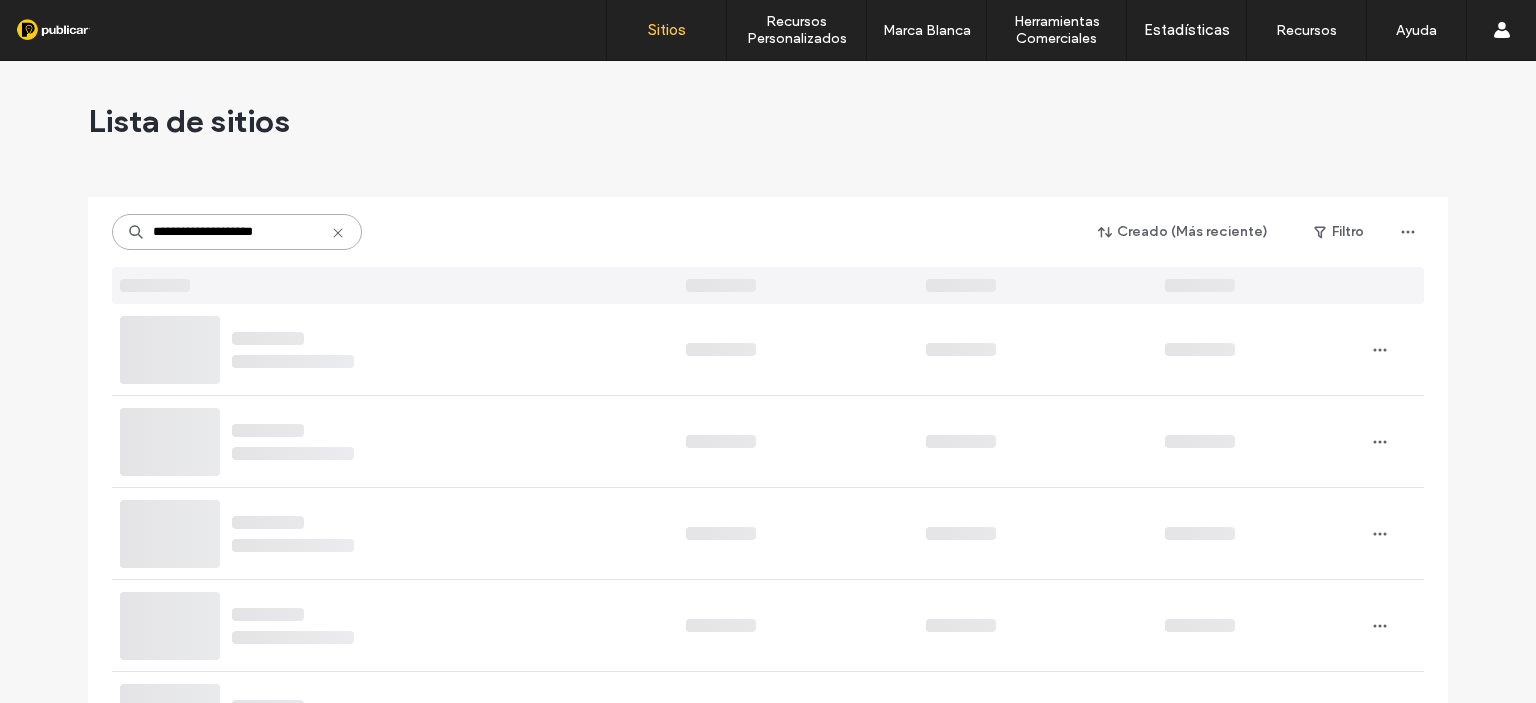 scroll, scrollTop: 0, scrollLeft: 0, axis: both 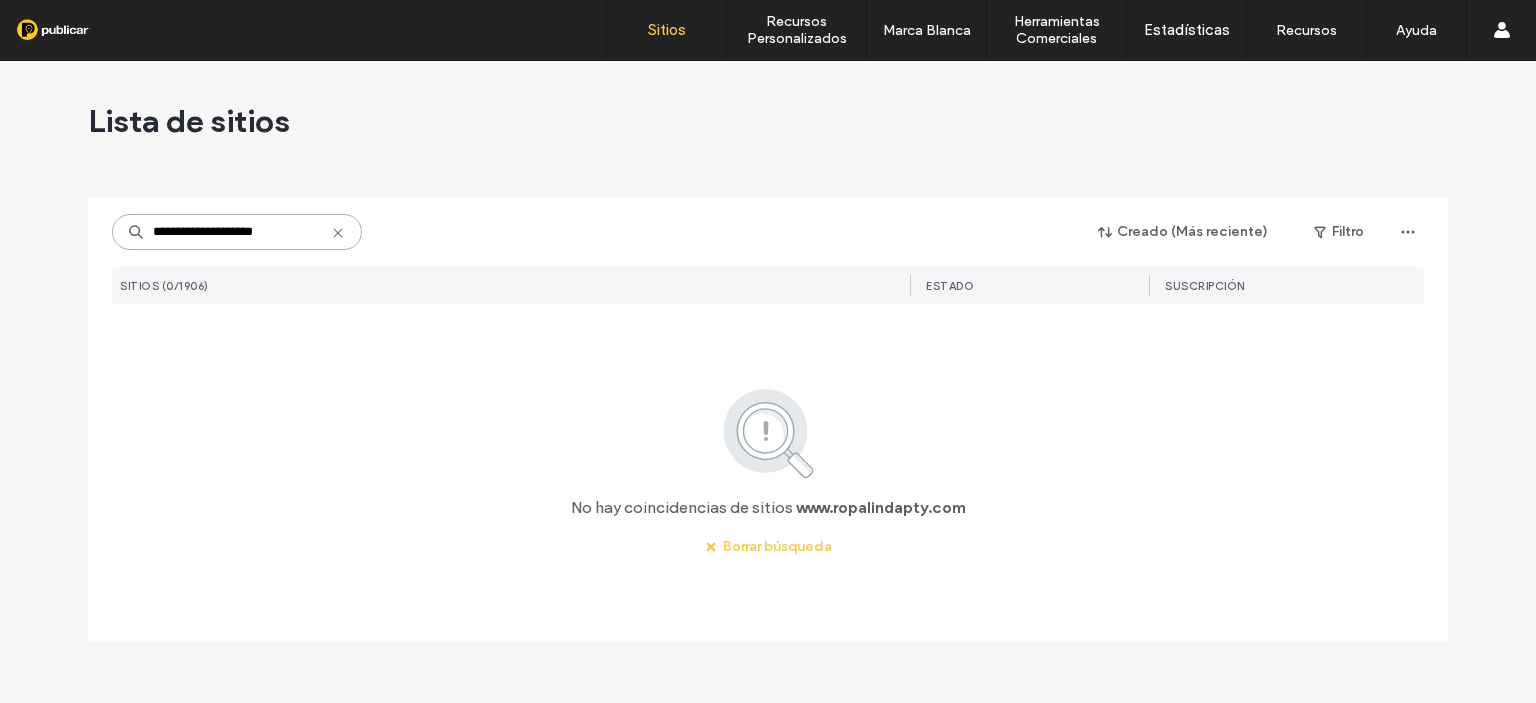 click on "**********" at bounding box center [237, 232] 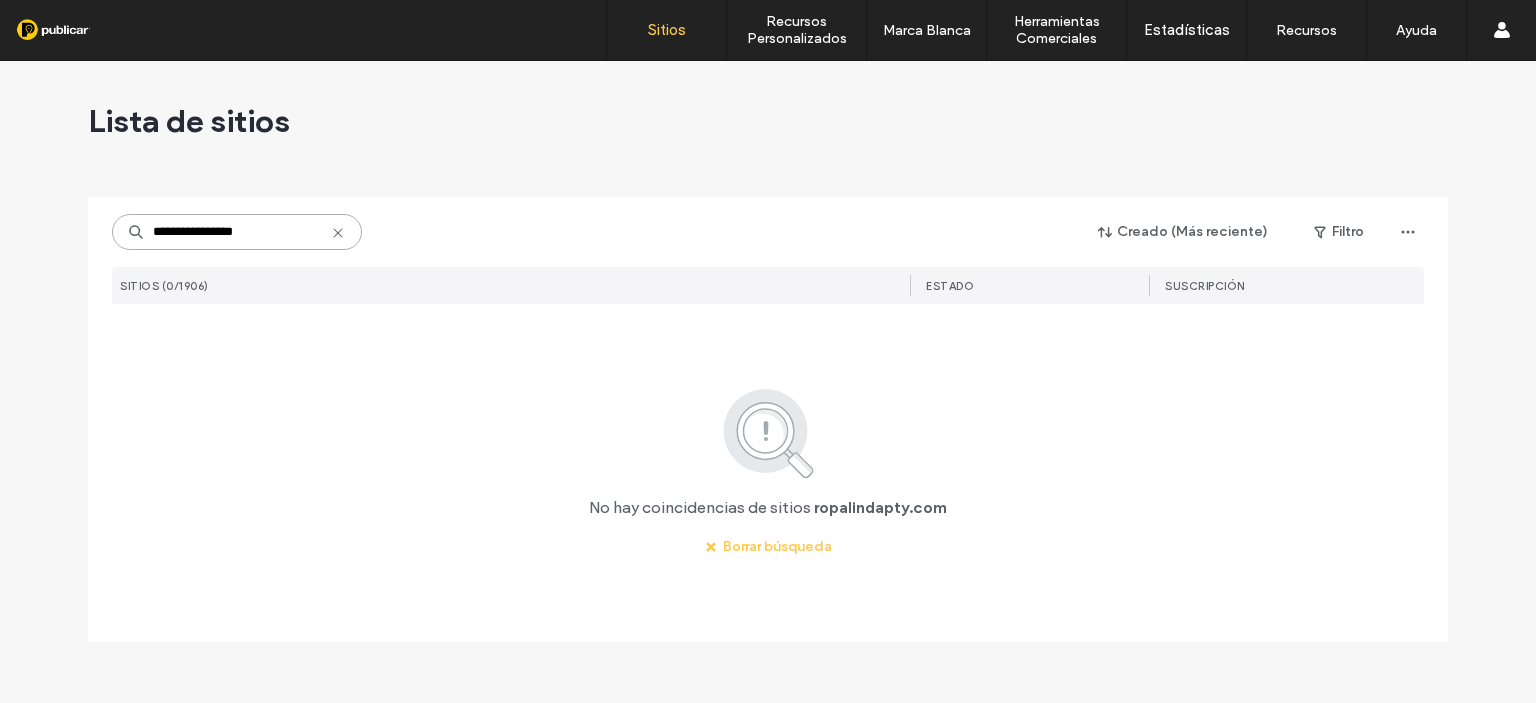 type on "**********" 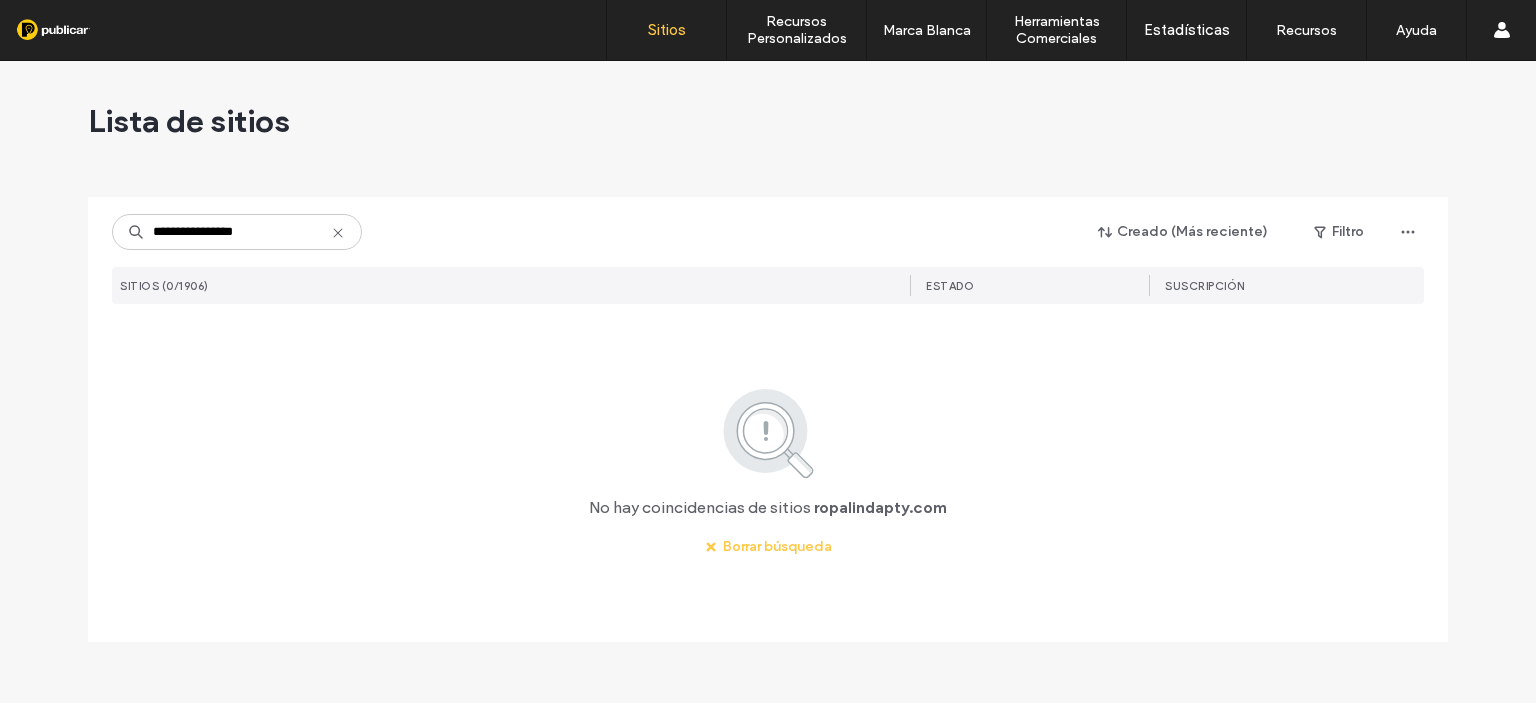 click 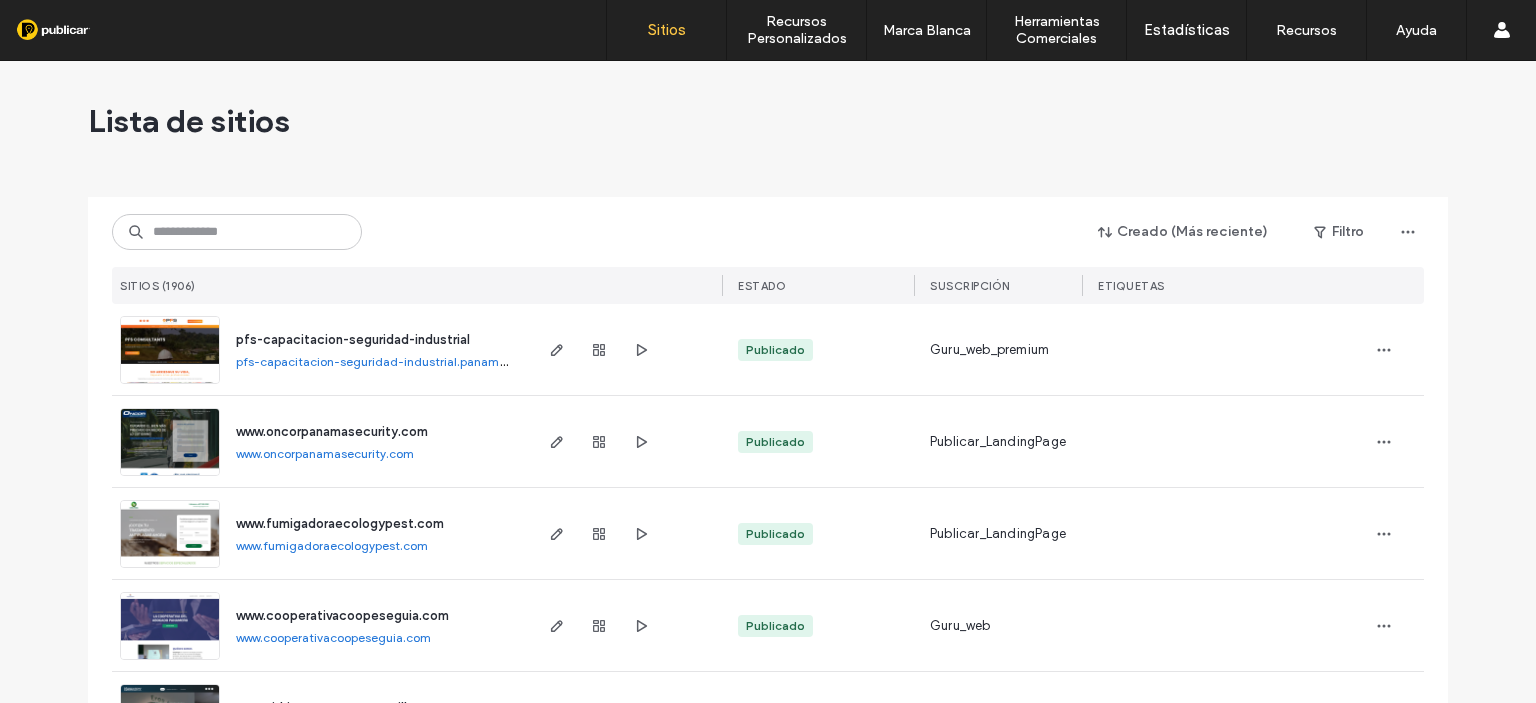 click on "Lista de sitios Creado (Más reciente) Filtro SITIOS (1906) ESTADO Suscripción ETIQUETAS pfs-capacitacion-seguridad-industrial pfs-capacitacion-seguridad-industrial.panama.publicar.guru Publicado Guru_web_premium www.oncorpanamasecurity.com www.oncorpanamasecurity.com Publicado Publicar_LandingPage www.fumigadoraecologypest.com www.fumigadoraecologypest.com Publicado Publicar_LandingPage www.cooperativacoopeseguia.com www.cooperativacoopeseguia.com Publicado Guru_web www.vidriosyventanasmorcillo.com www.vidriosyventanasmorcillo.com Publicado Guru_web www.amintaespinosasa.com www.amintaespinosasa.com Publicado Guru_web_premium www.dacworldclass.com www.dacworldclass.com Publicado Guru_web_premium www.hemodialisisenpanama.com www.hemodialisisenpanama.com Publicado Publicar_LandingPage www.geneticatecnologiaanimal.com www.geneticatecnologiaanimal.com Publicado Publicar_LandingPage www.csv507.com www.csv507.com Publicado Guru_web www.dxdigitales.com www.dxdigitales.com Publicado Guru_web_premium Publicado prueba" at bounding box center [768, 3668] 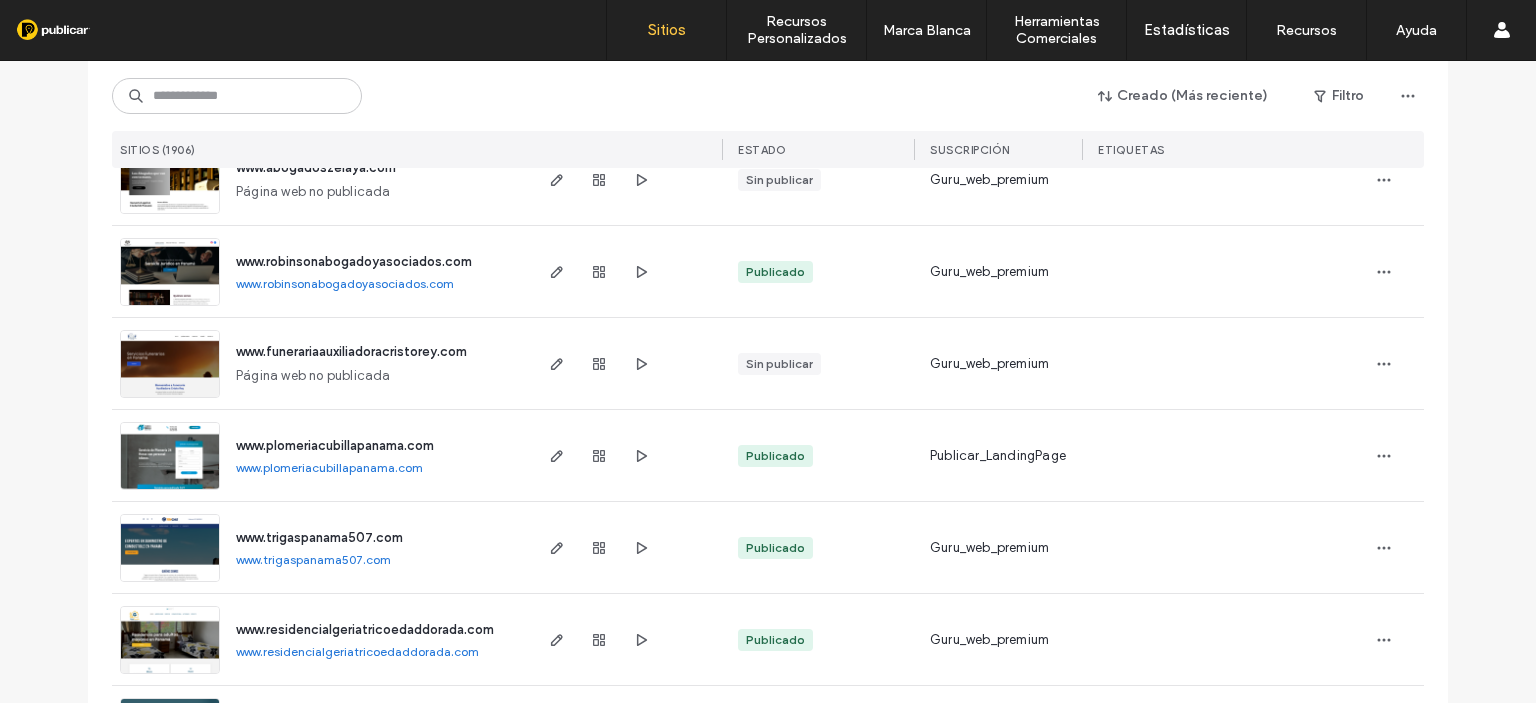 scroll, scrollTop: 3700, scrollLeft: 0, axis: vertical 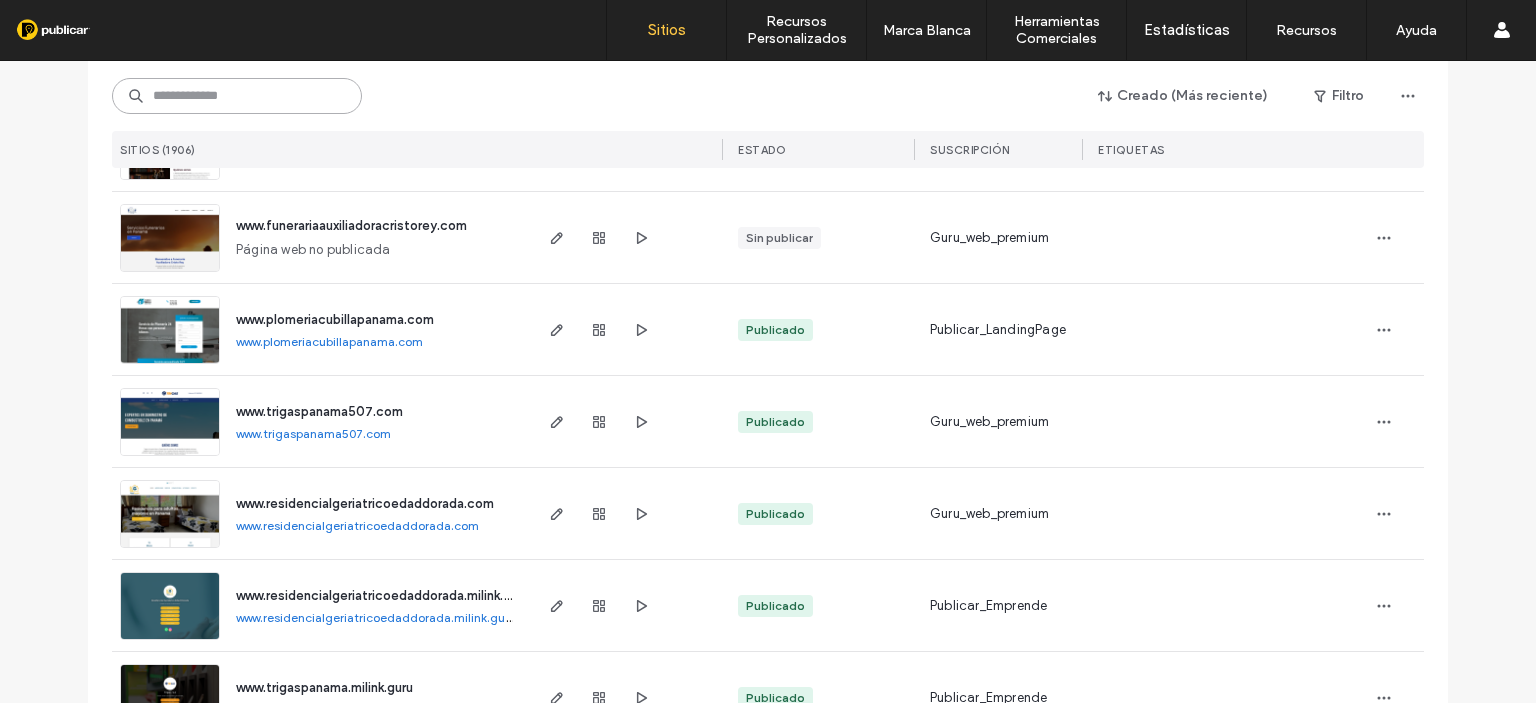 click at bounding box center [237, 96] 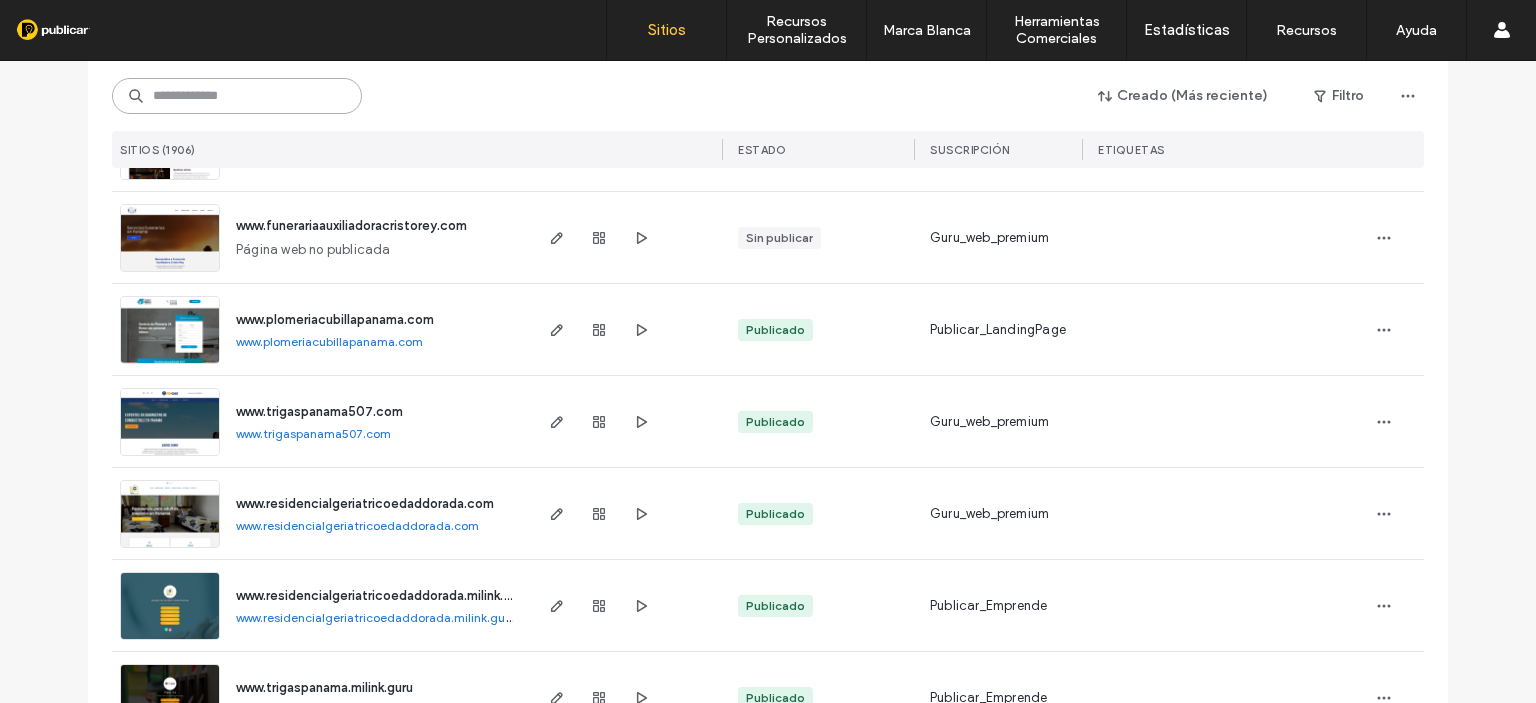 paste on "**********" 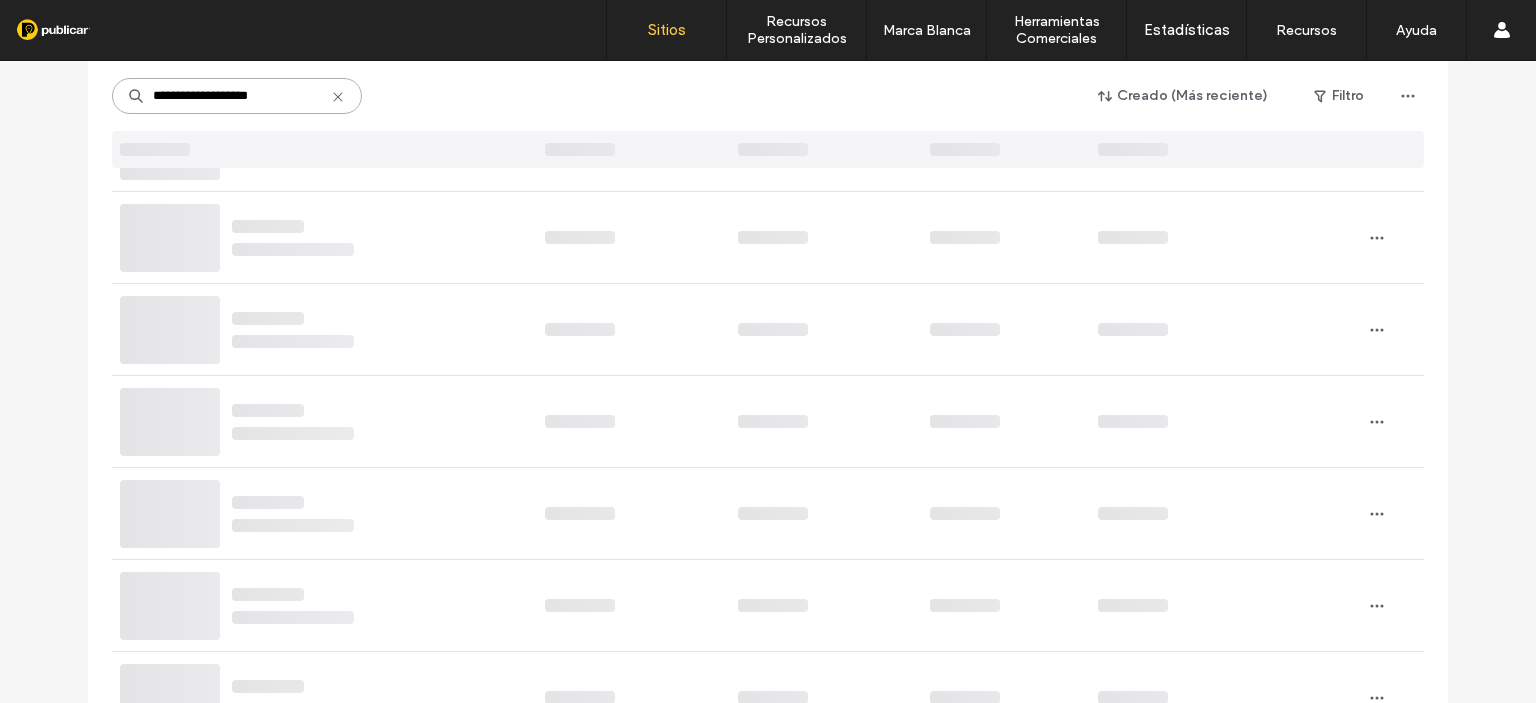 scroll, scrollTop: 0, scrollLeft: 0, axis: both 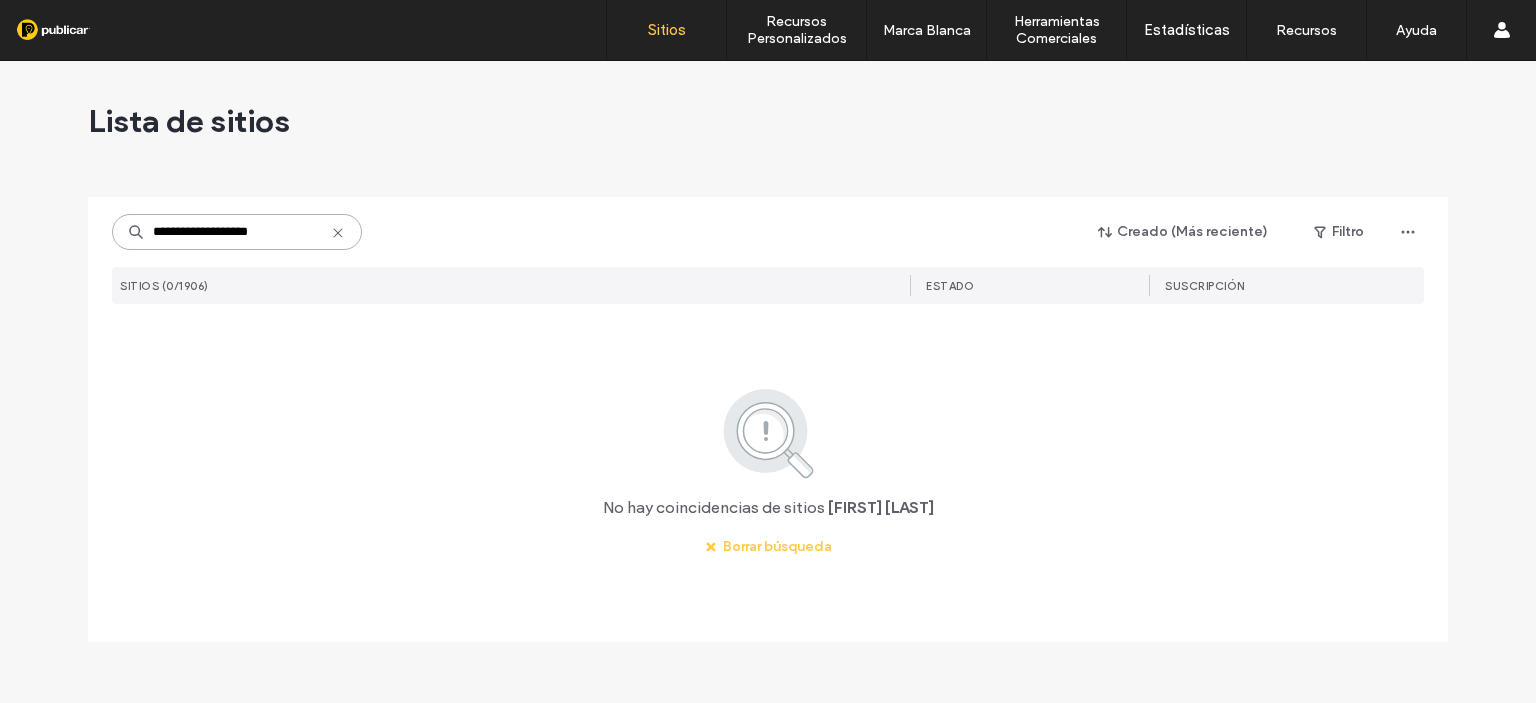 click on "**********" at bounding box center [237, 232] 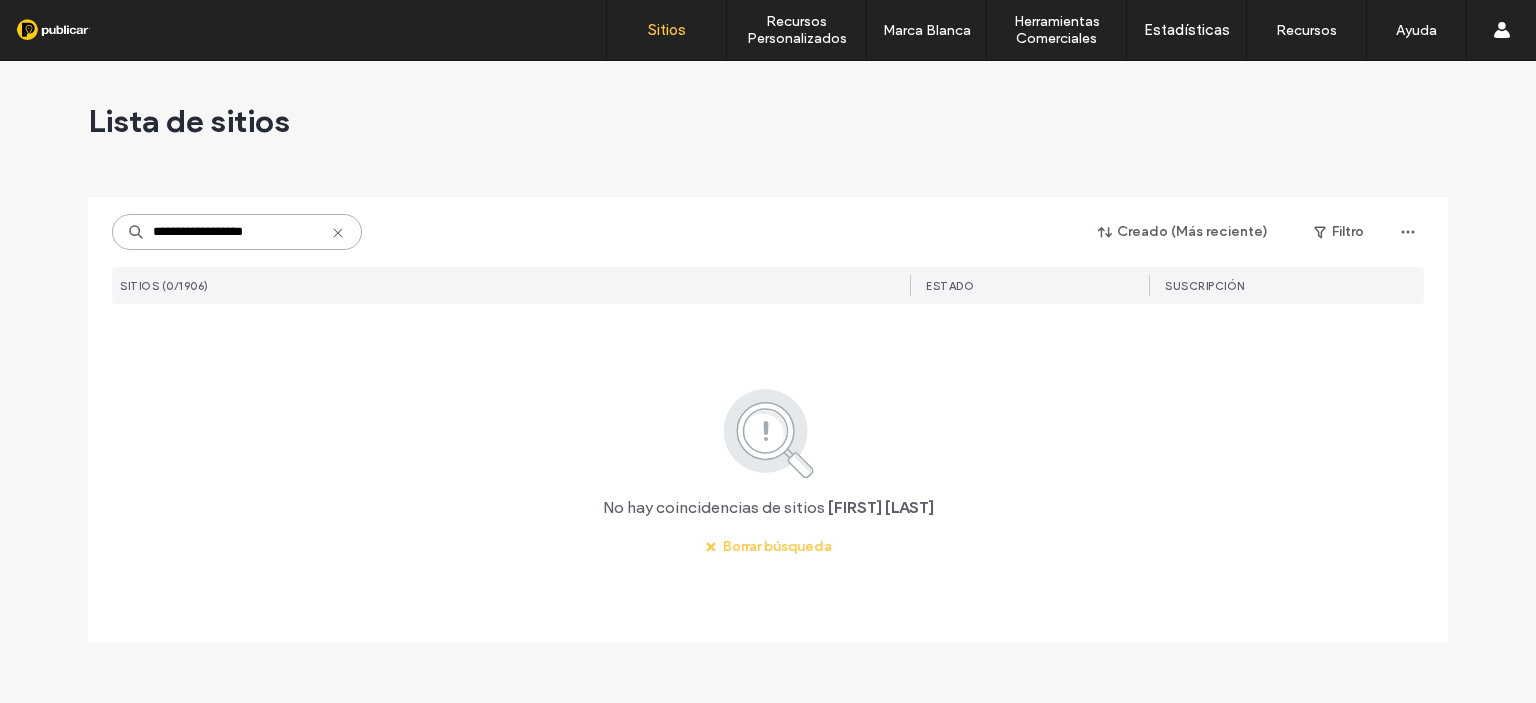 type on "**********" 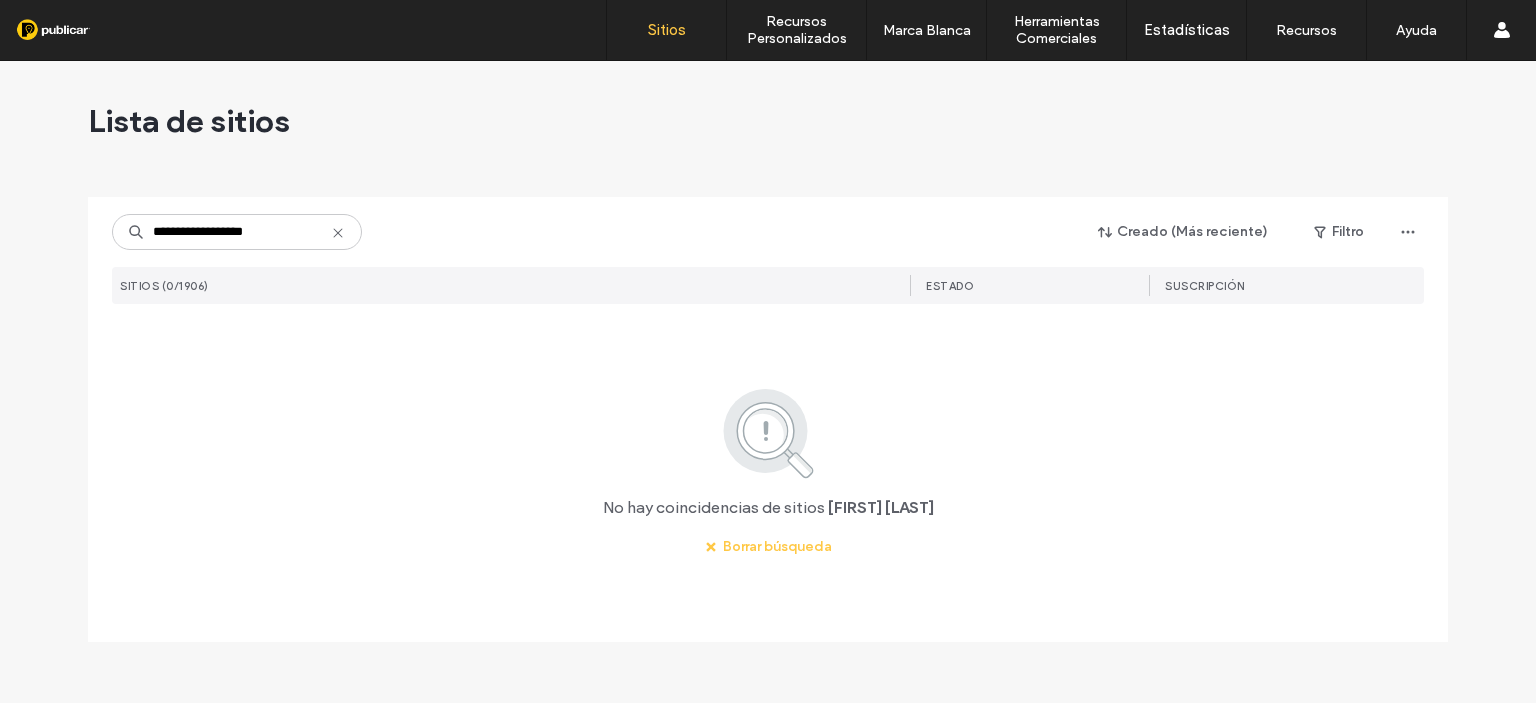 click 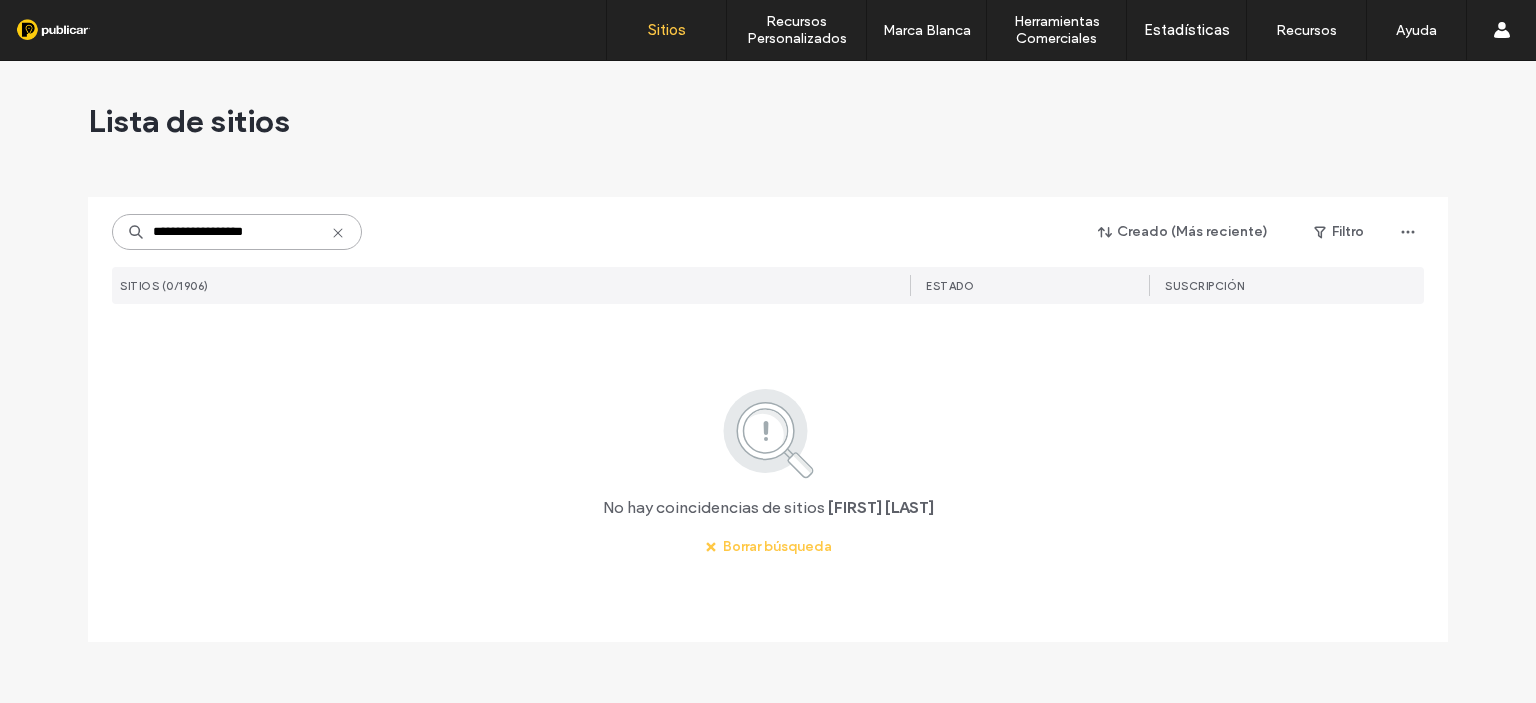 type 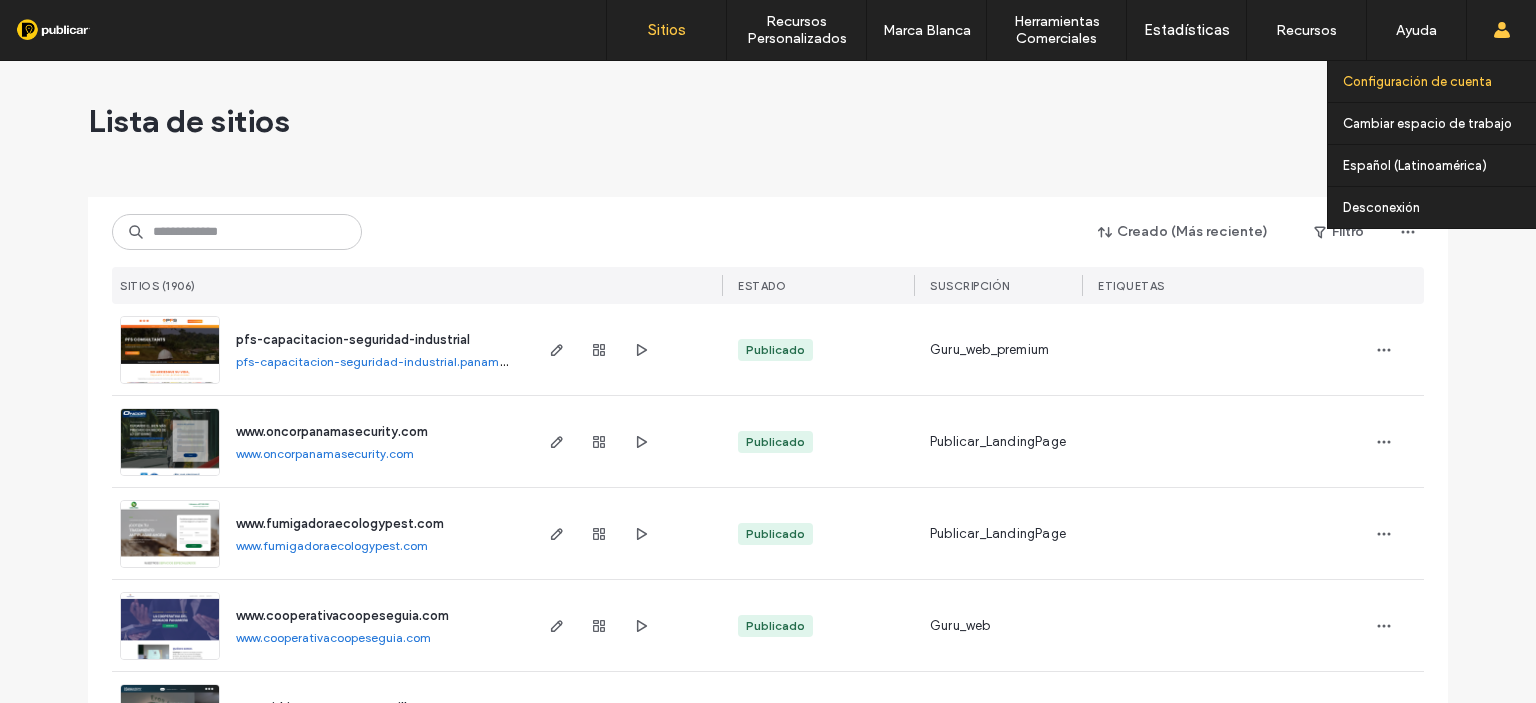 click on "Configuración de cuenta" at bounding box center [1417, 81] 